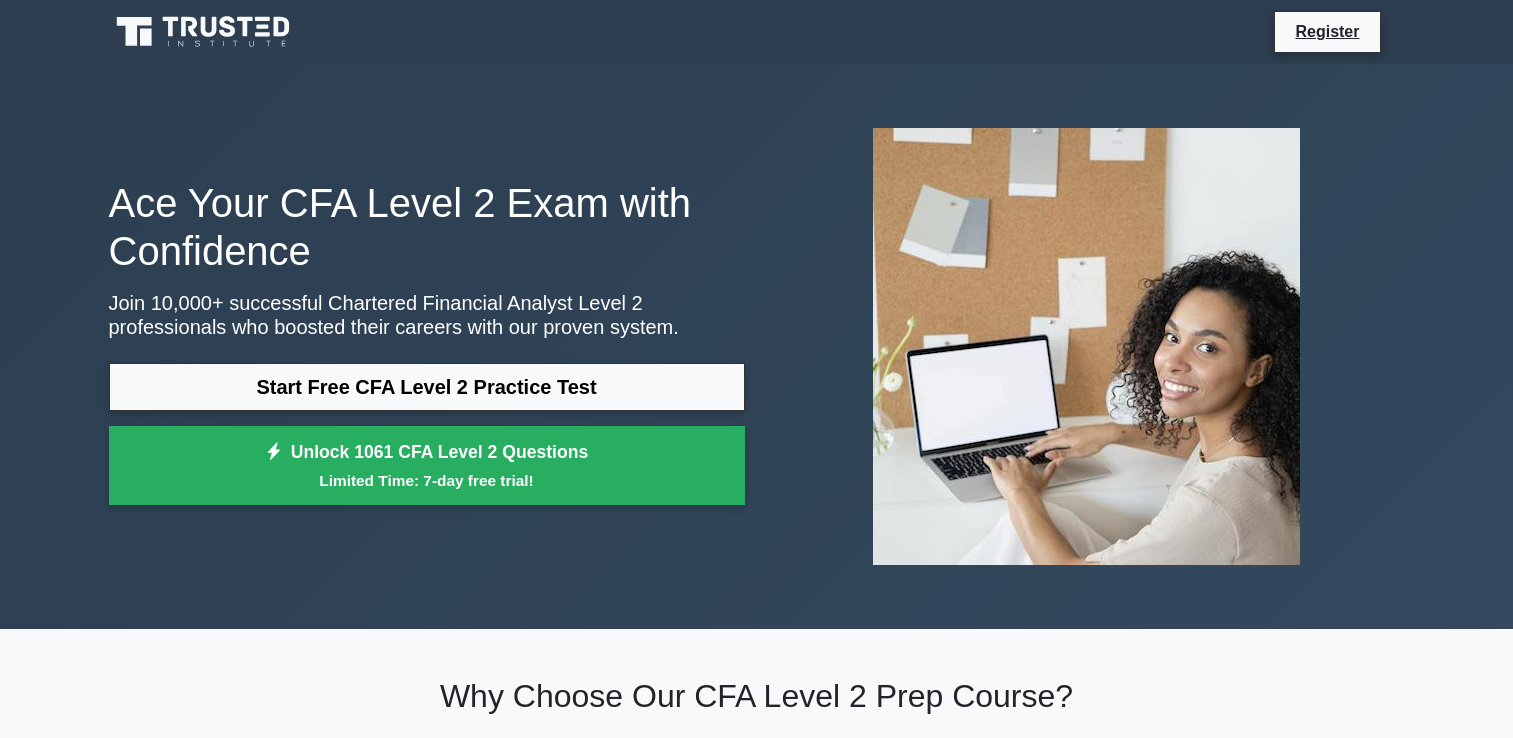 scroll, scrollTop: 0, scrollLeft: 0, axis: both 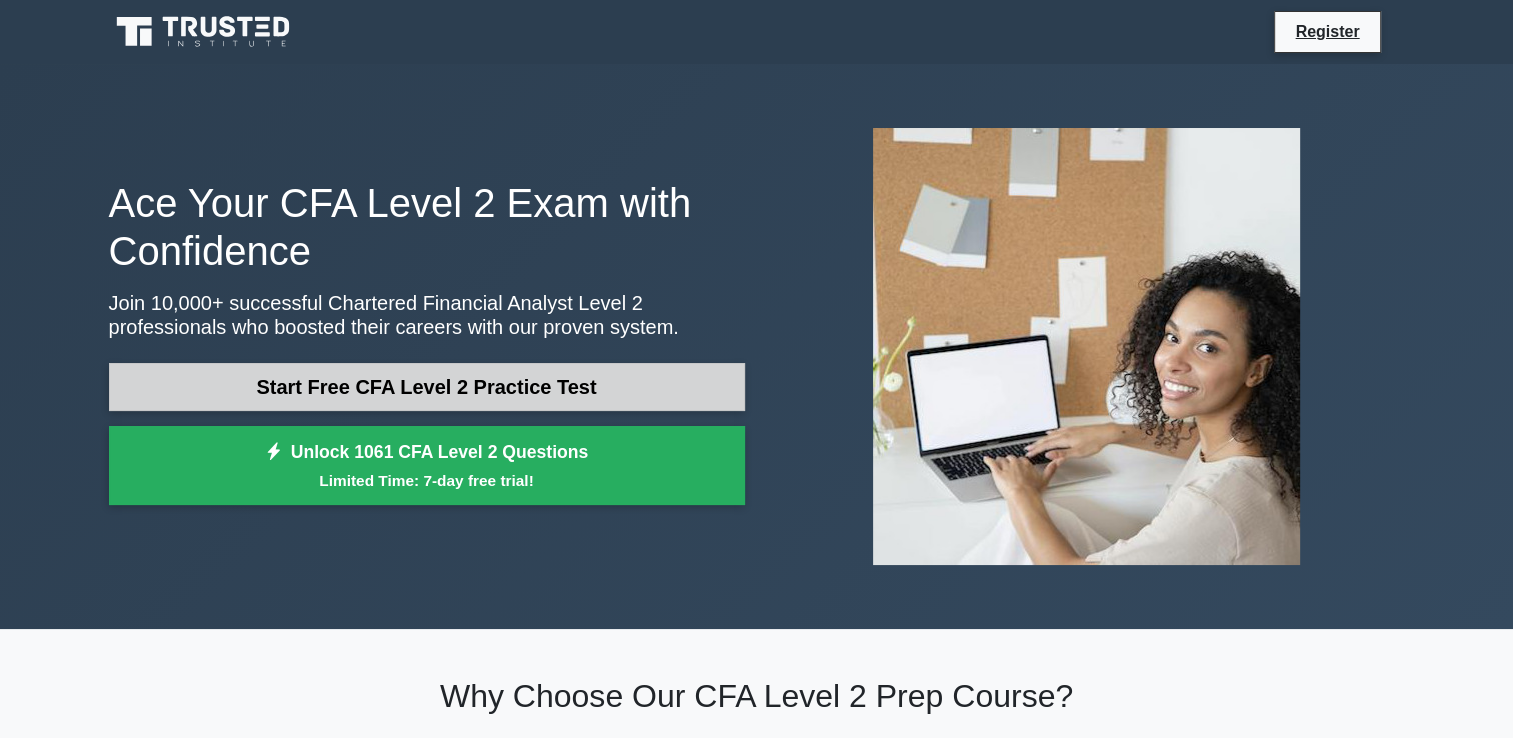 click on "Start Free CFA Level 2 Practice Test" at bounding box center (427, 387) 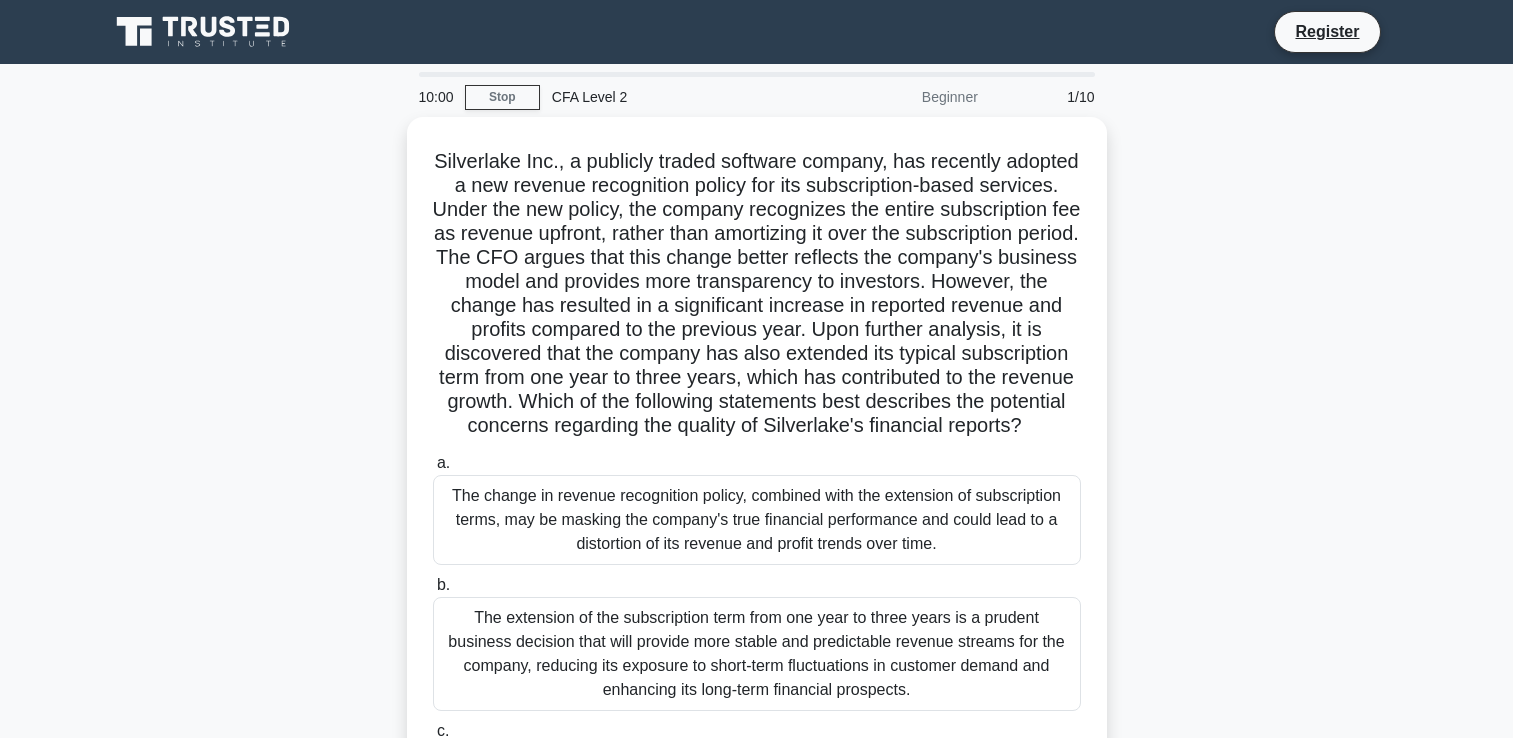 scroll, scrollTop: 0, scrollLeft: 0, axis: both 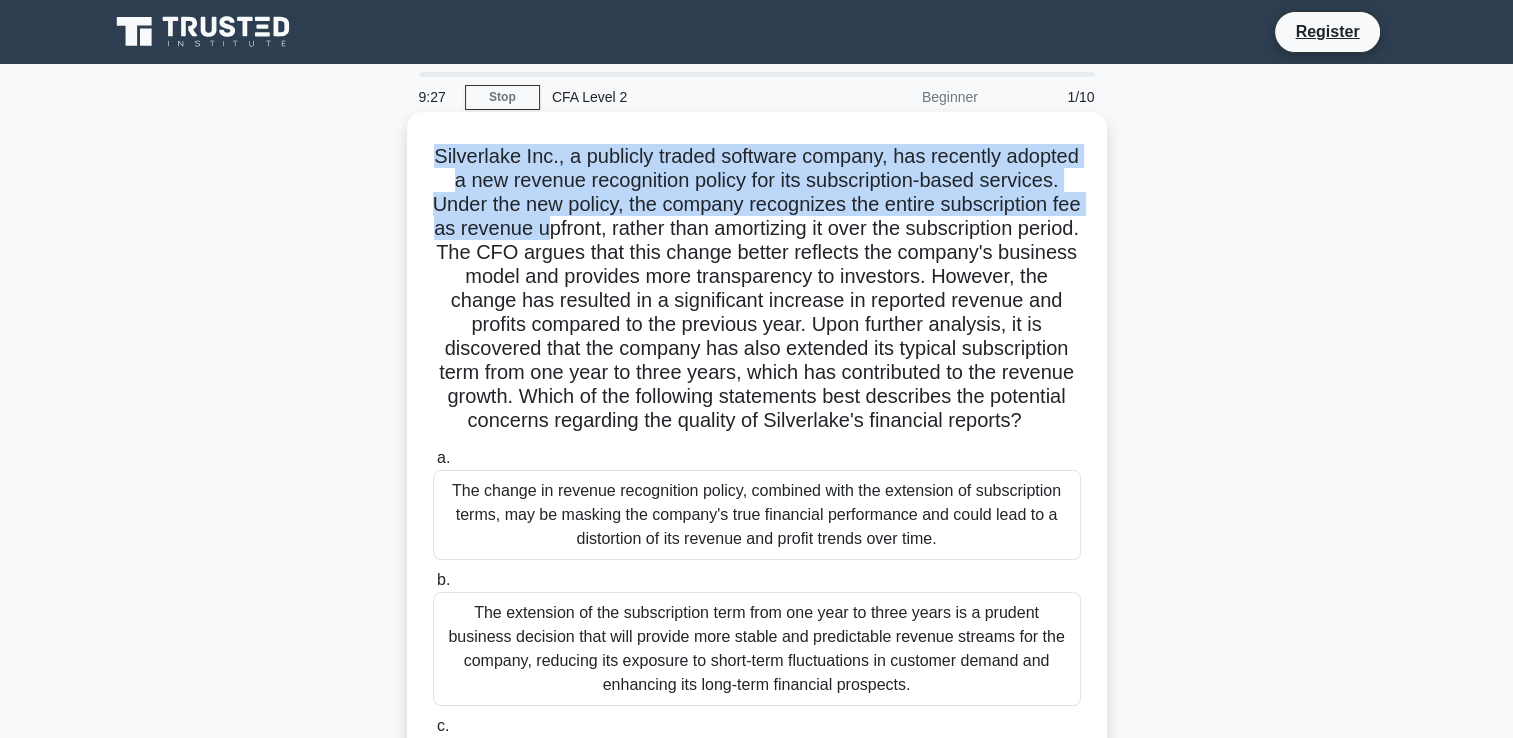 drag, startPoint x: 468, startPoint y: 155, endPoint x: 706, endPoint y: 223, distance: 247.52374 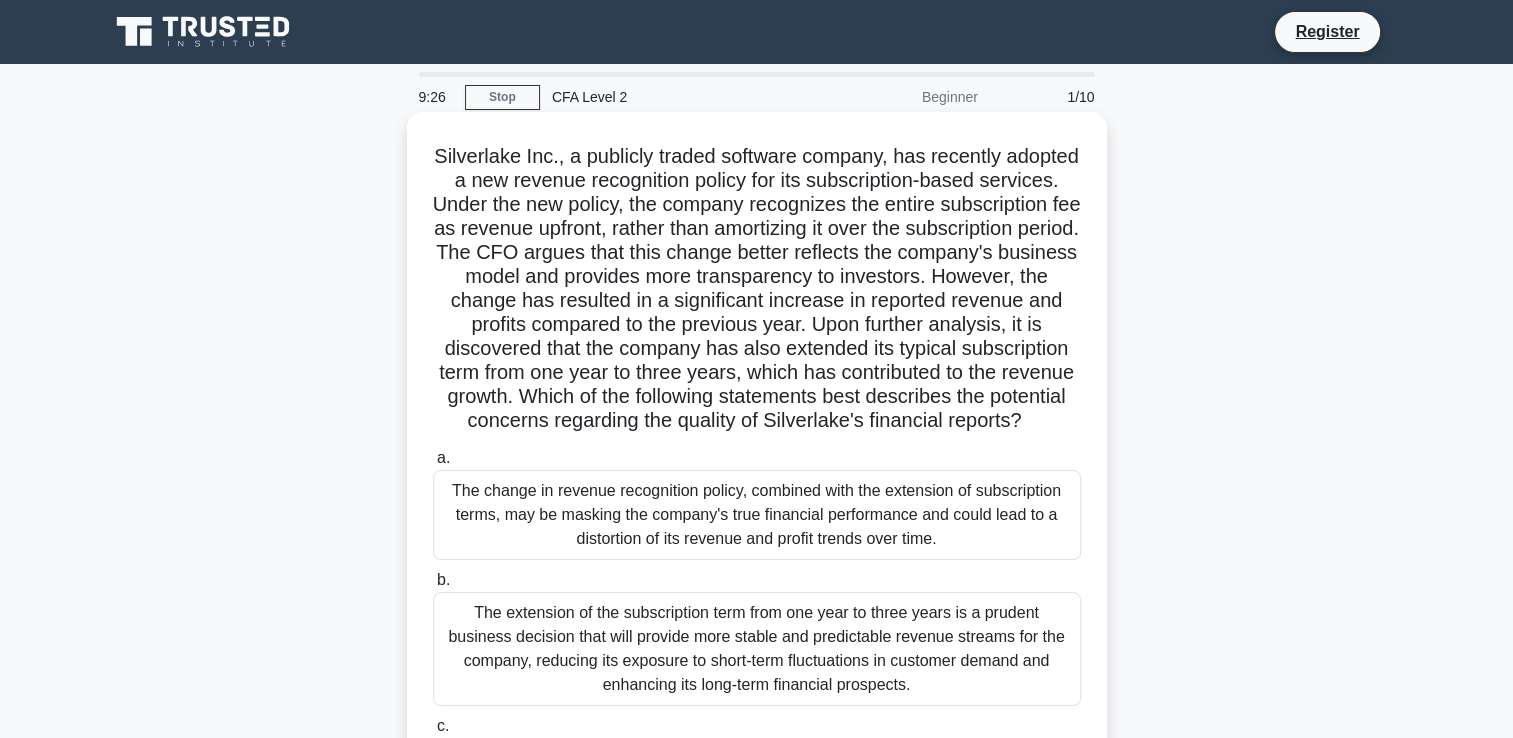 drag, startPoint x: 706, startPoint y: 223, endPoint x: 756, endPoint y: 220, distance: 50.08992 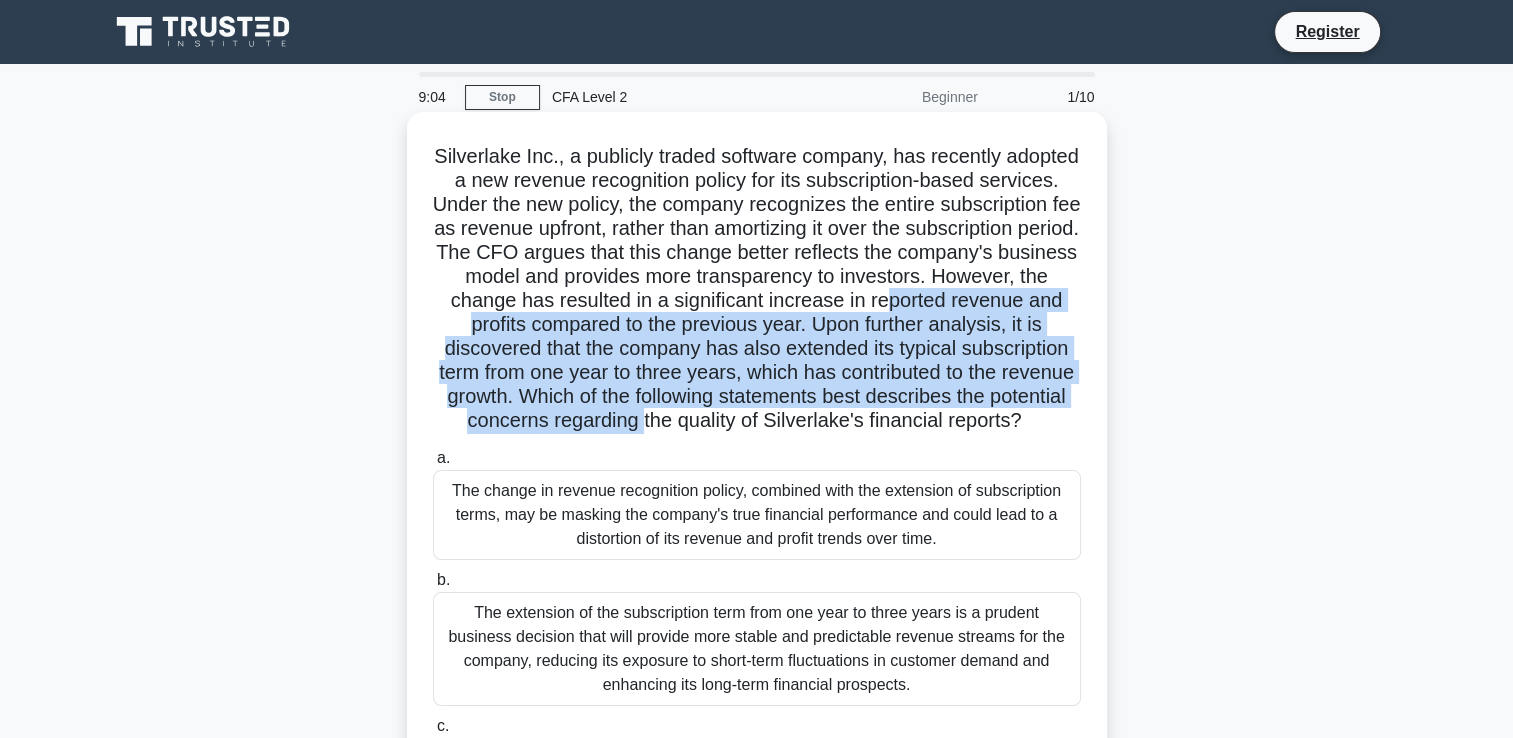 drag, startPoint x: 476, startPoint y: 320, endPoint x: 916, endPoint y: 419, distance: 451 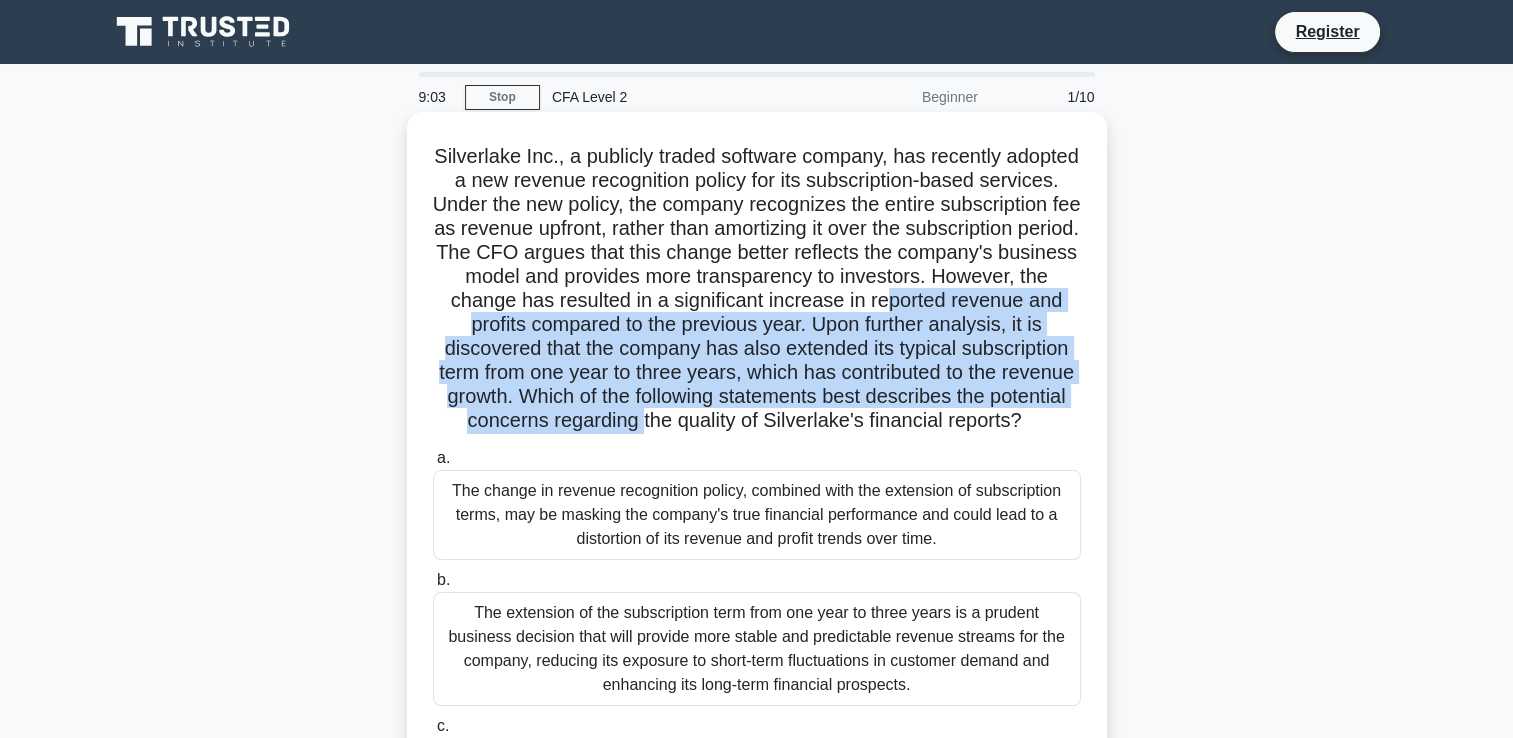 drag, startPoint x: 916, startPoint y: 419, endPoint x: 809, endPoint y: 424, distance: 107.11676 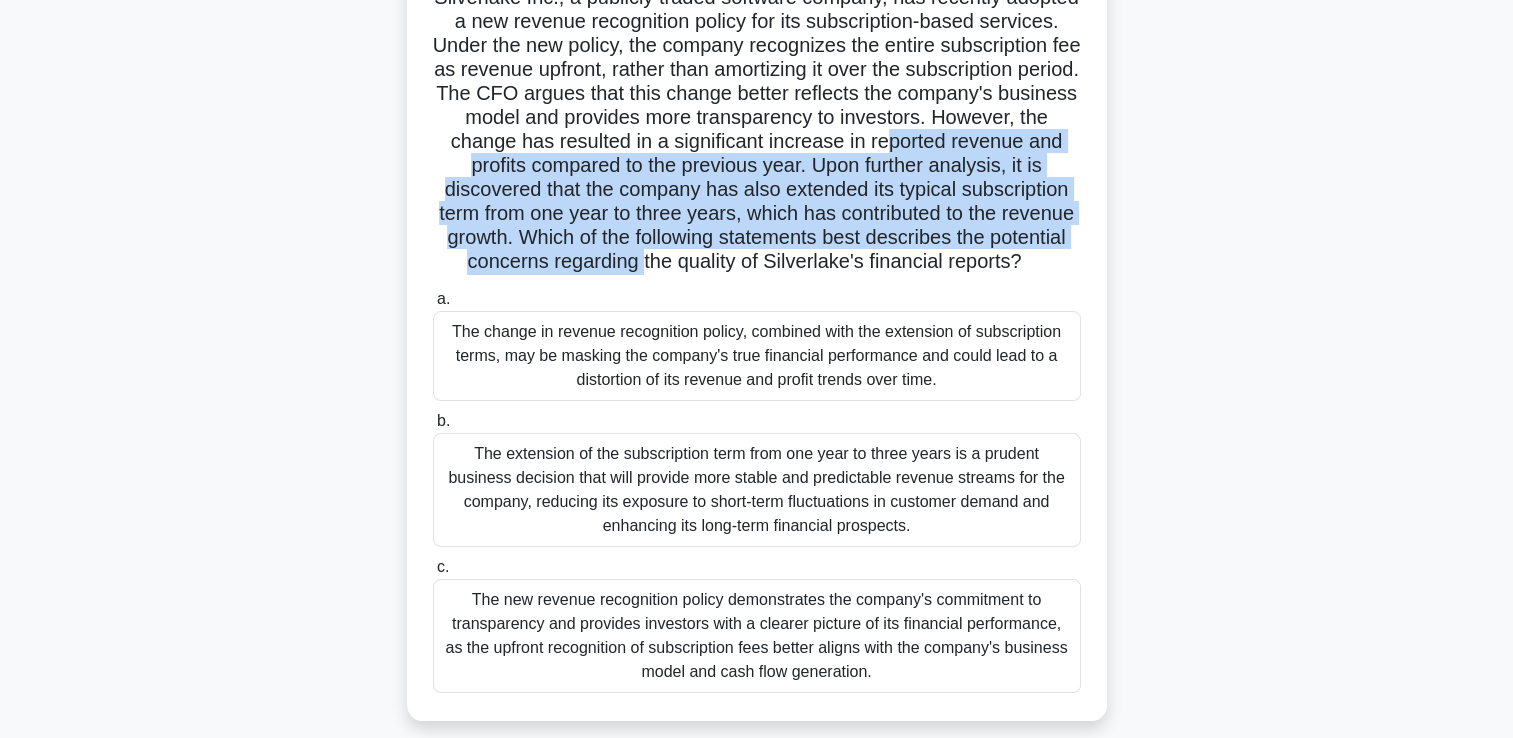 scroll, scrollTop: 168, scrollLeft: 0, axis: vertical 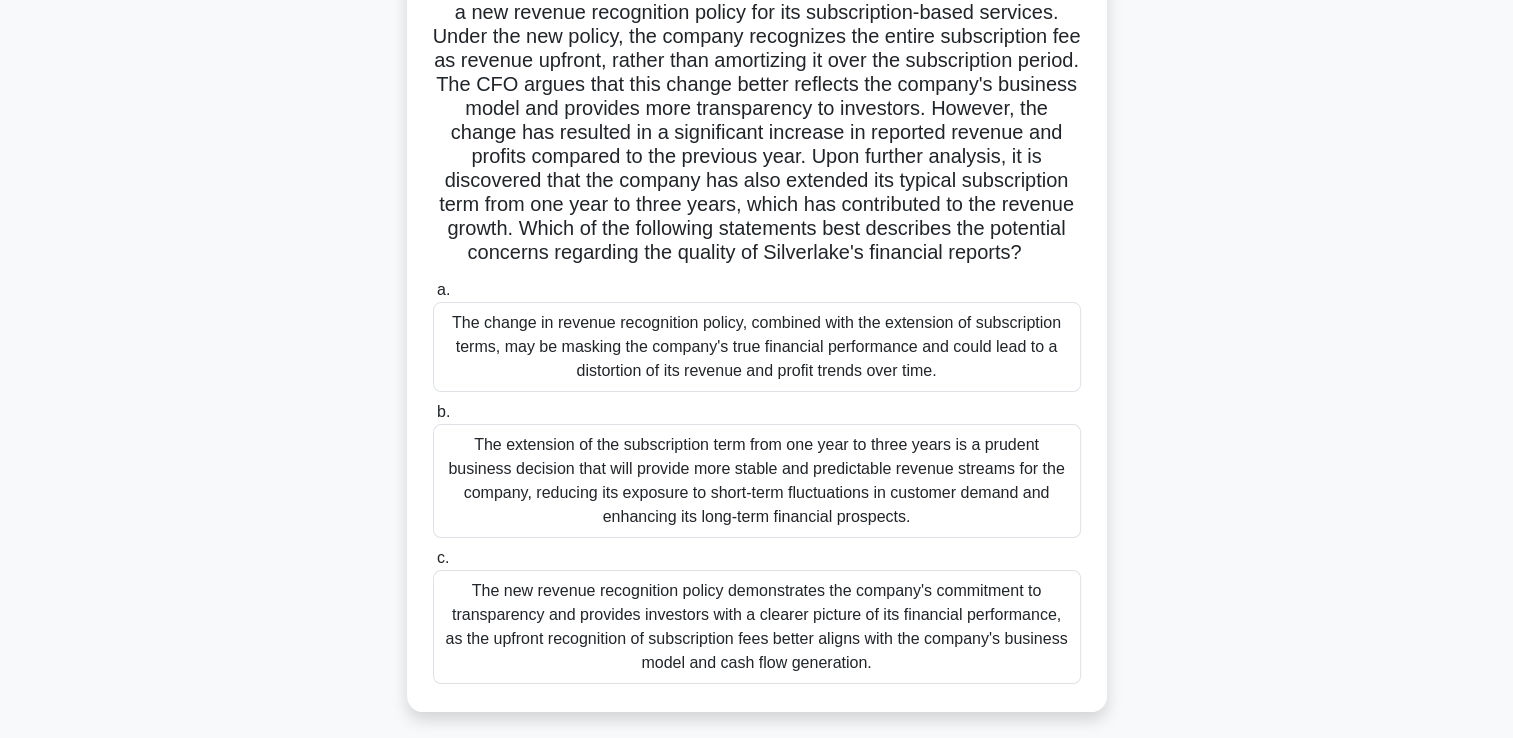 click on "Silverlake Inc., a publicly traded software company, has recently adopted a new revenue recognition policy for its subscription-based services. Under the new policy, the company recognizes the entire subscription fee as revenue upfront, rather than amortizing it over the subscription period. The CFO argues that this change better reflects the company's business model and provides more transparency to investors. However, the change has resulted in a significant increase in reported revenue and profits compared to the previous year. Upon further analysis, it is discovered that the company has also extended its typical subscription term from one year to three years, which has contributed to the revenue growth. Which of the following statements best describes the potential concerns regarding the quality of Silverlake's financial reports?
a. b." at bounding box center (757, 328) 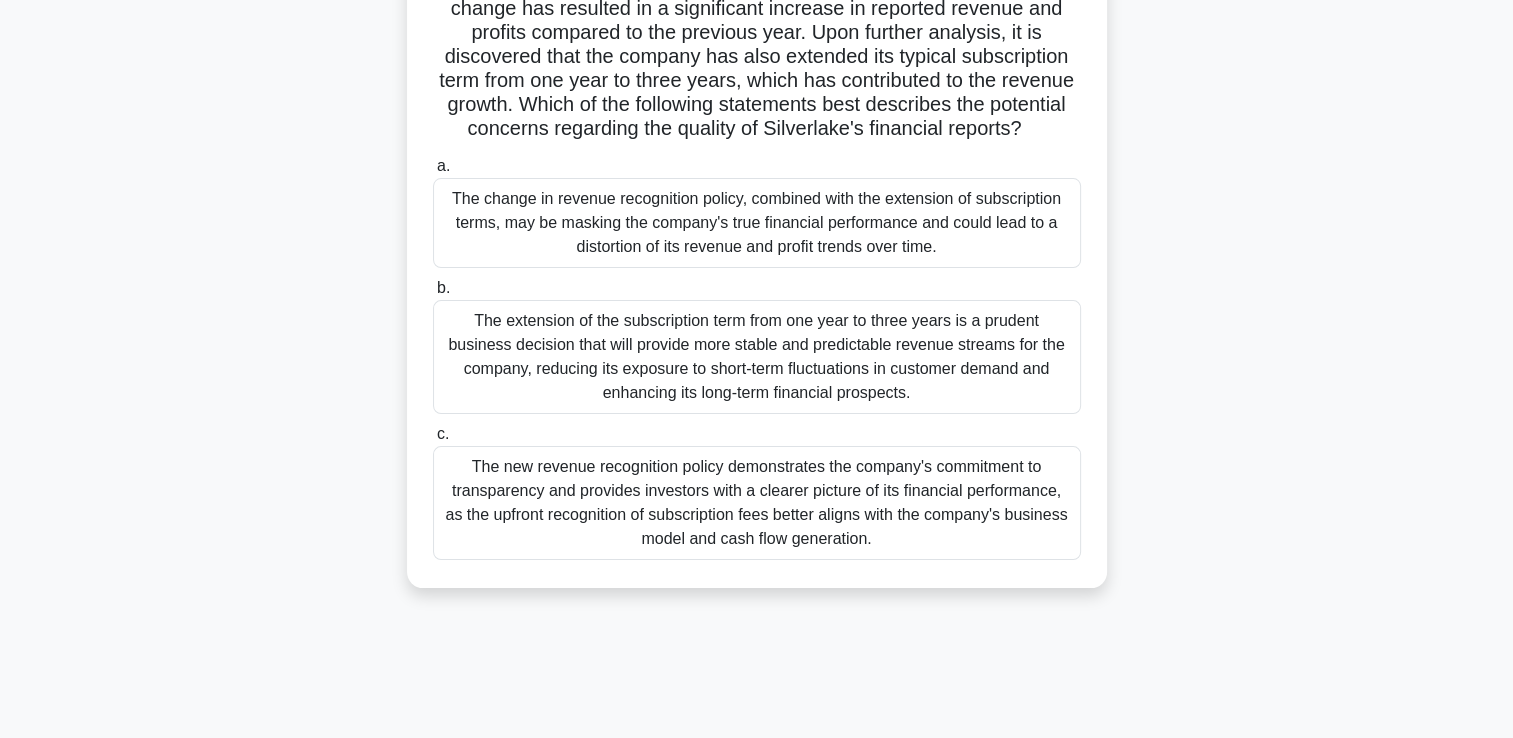 scroll, scrollTop: 316, scrollLeft: 0, axis: vertical 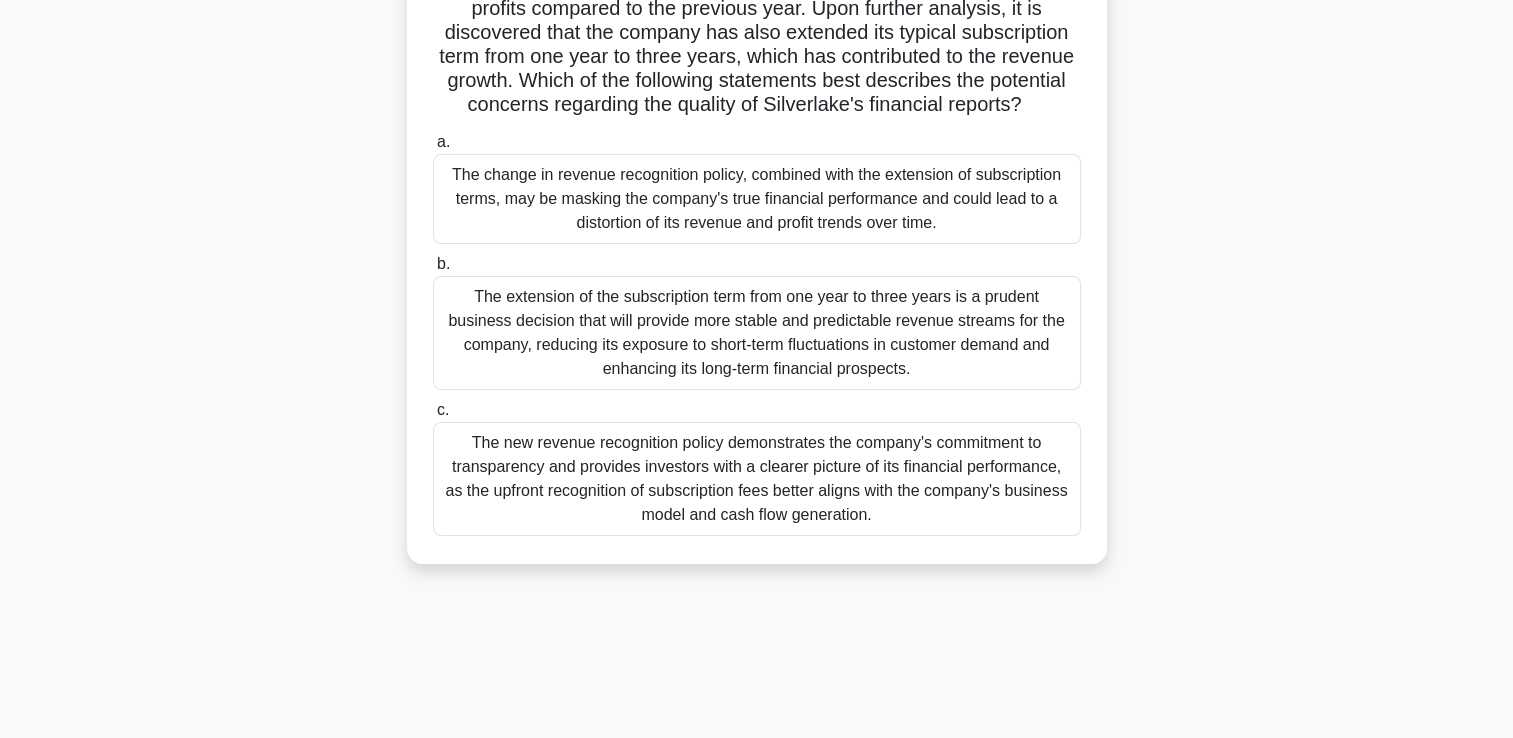 drag, startPoint x: 809, startPoint y: 110, endPoint x: 948, endPoint y: 133, distance: 140.89003 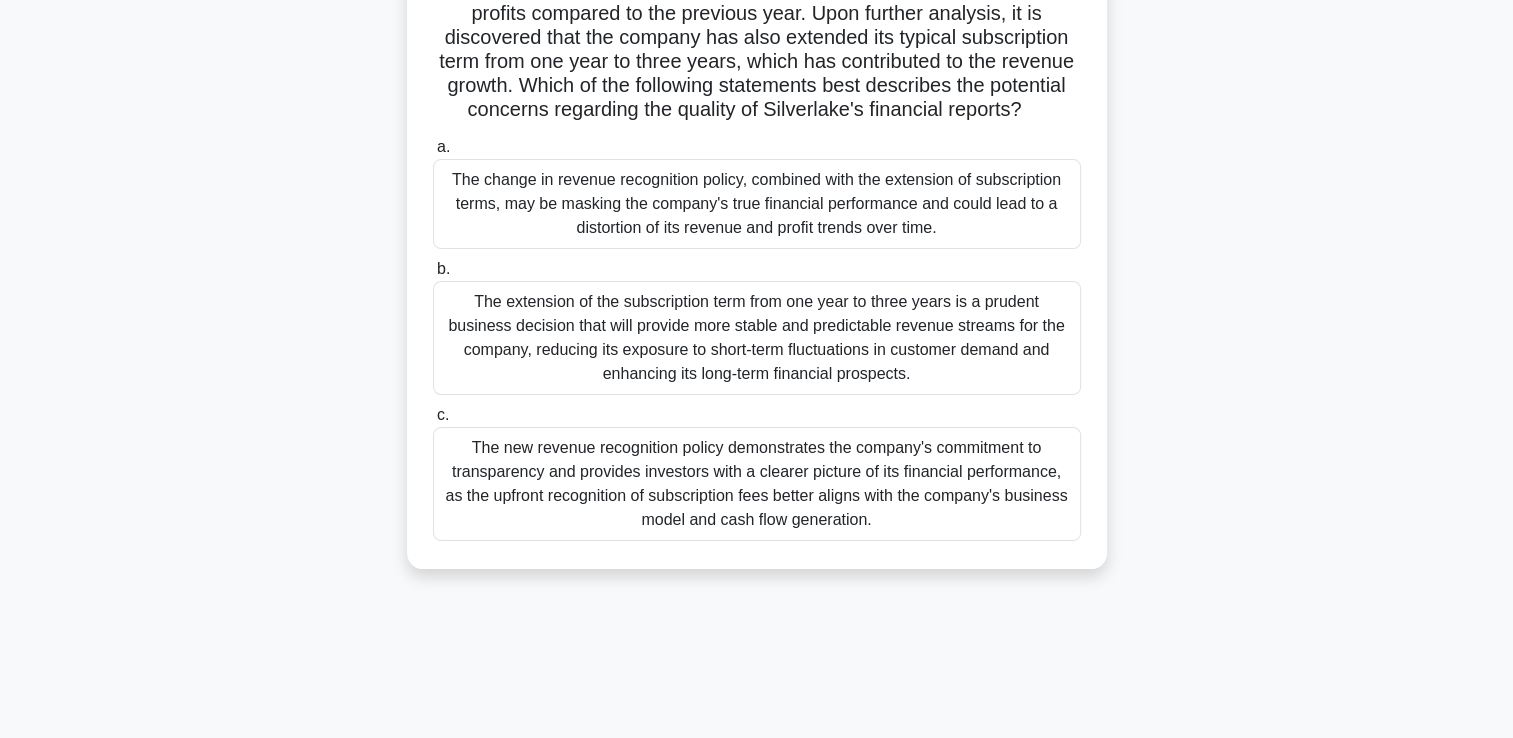click on "Silverlake Inc., a publicly traded software company, has recently adopted a new revenue recognition policy for its subscription-based services. Under the new policy, the company recognizes the entire subscription fee as revenue upfront, rather than amortizing it over the subscription period. The CFO argues that this change better reflects the company's business model and provides more transparency to investors. However, the change has resulted in a significant increase in reported revenue and profits compared to the previous year. Upon further analysis, it is discovered that the company has also extended its typical subscription term from one year to three years, which has contributed to the revenue growth. Which of the following statements best describes the potential concerns regarding the quality of Silverlake's financial reports?
a. b. c." at bounding box center (757, 197) 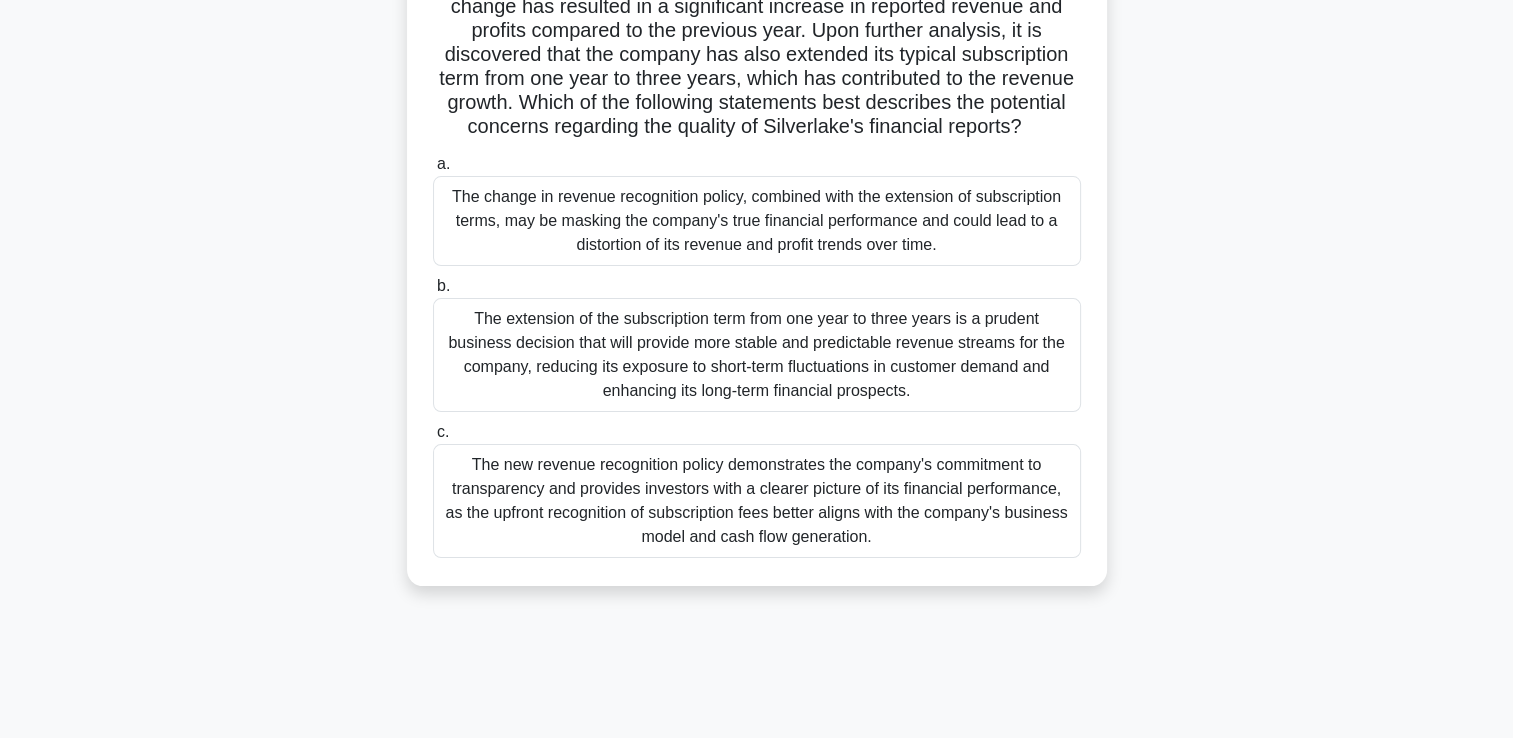 scroll, scrollTop: 286, scrollLeft: 0, axis: vertical 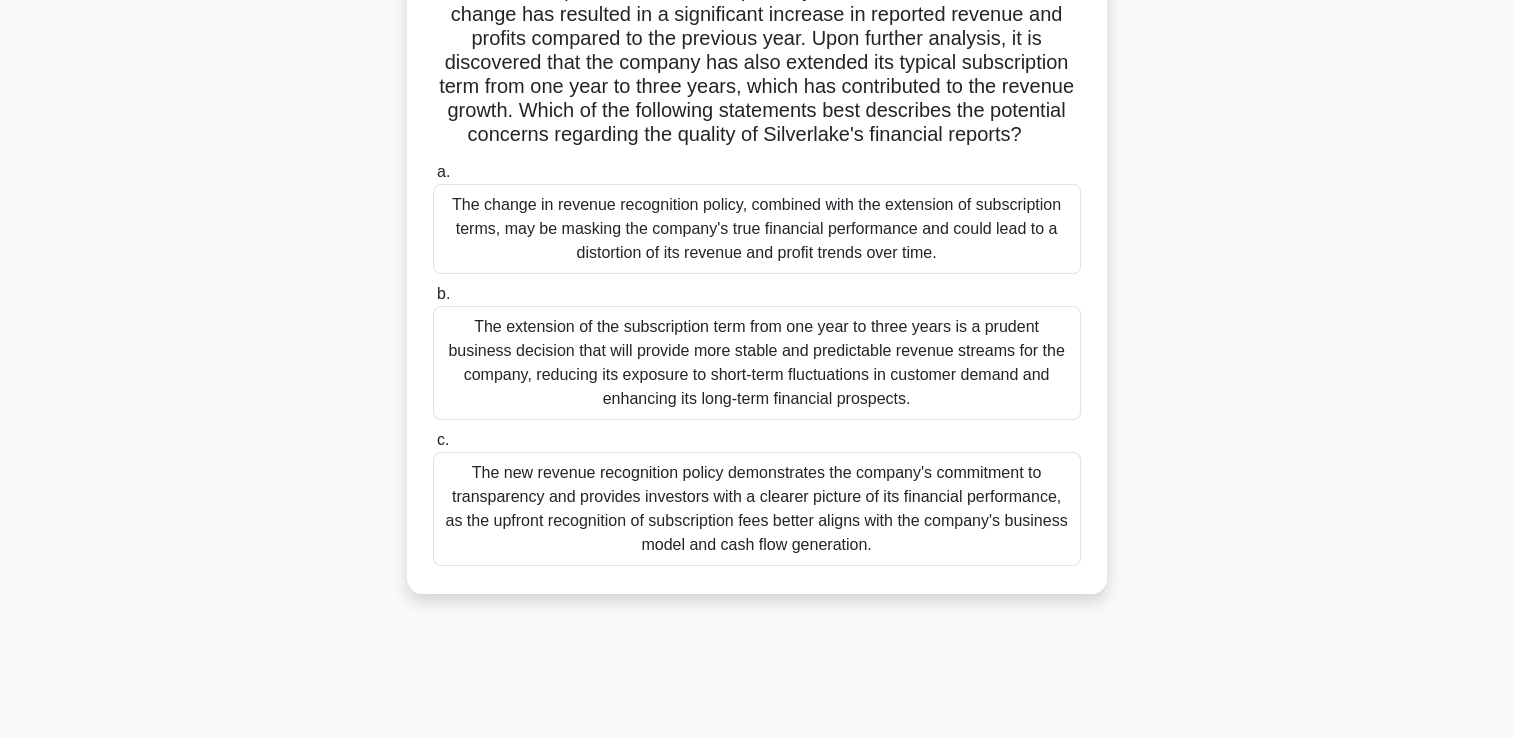 drag, startPoint x: 724, startPoint y: 506, endPoint x: 936, endPoint y: 598, distance: 231.10172 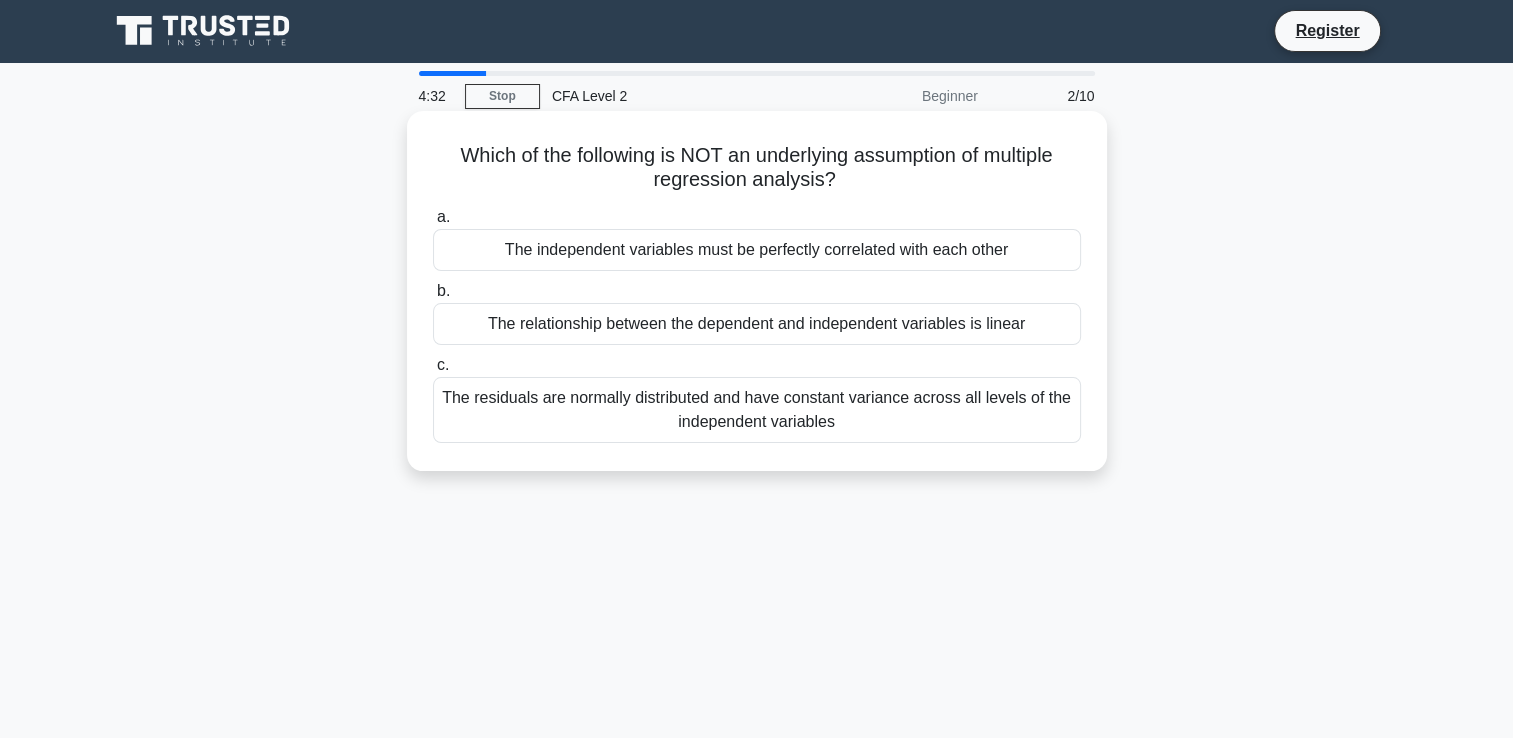 scroll, scrollTop: 0, scrollLeft: 0, axis: both 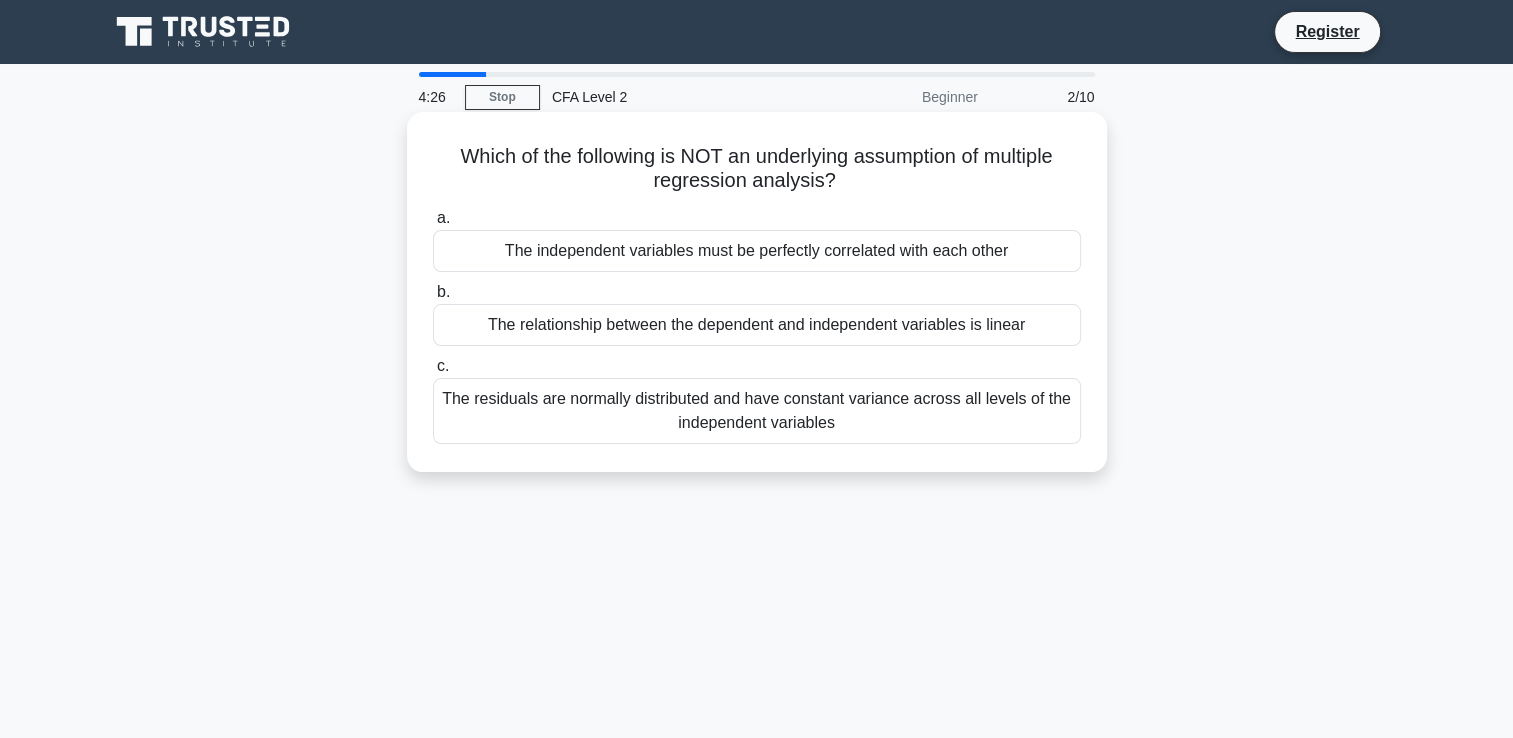 drag, startPoint x: 763, startPoint y: 156, endPoint x: 848, endPoint y: 186, distance: 90.13878 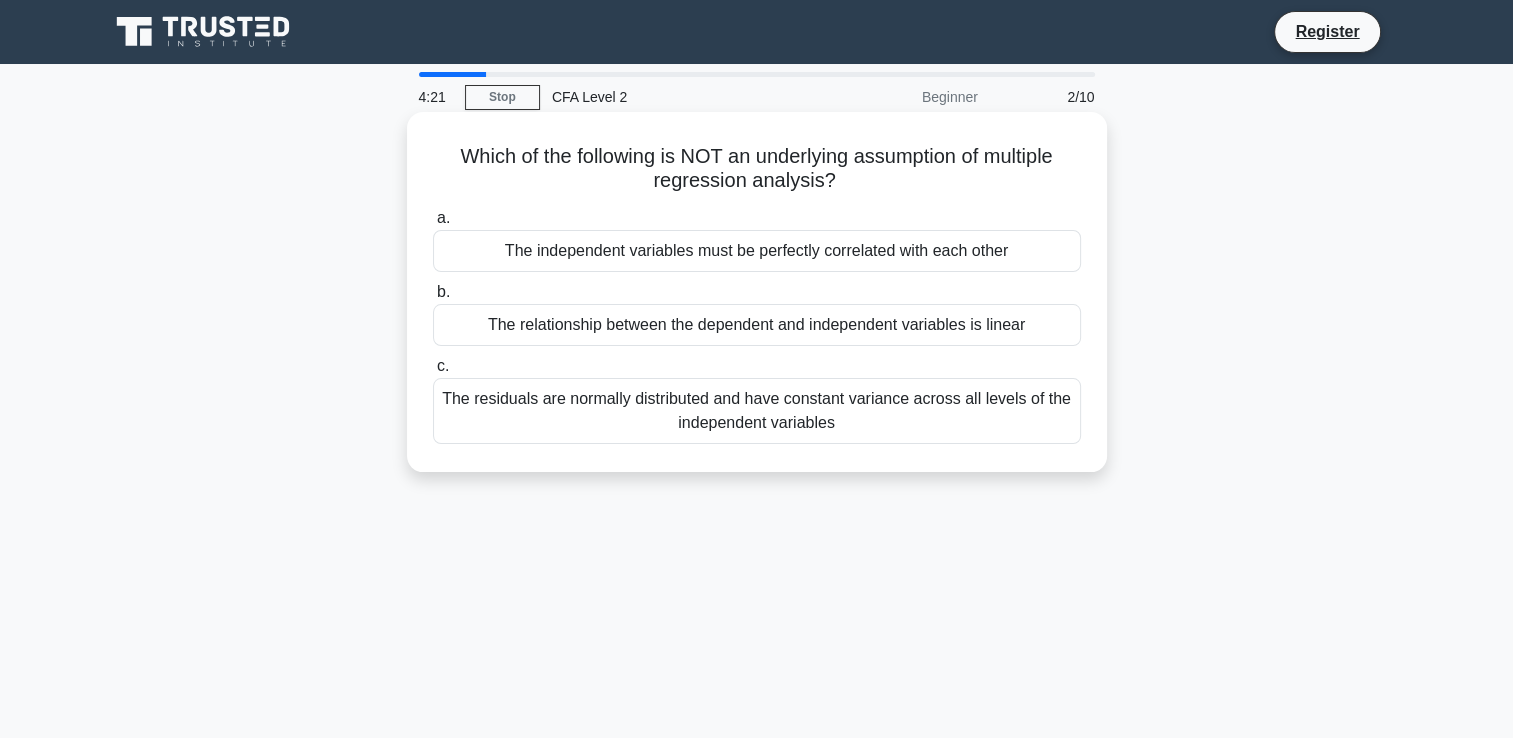 drag, startPoint x: 848, startPoint y: 186, endPoint x: 794, endPoint y: 188, distance: 54.037025 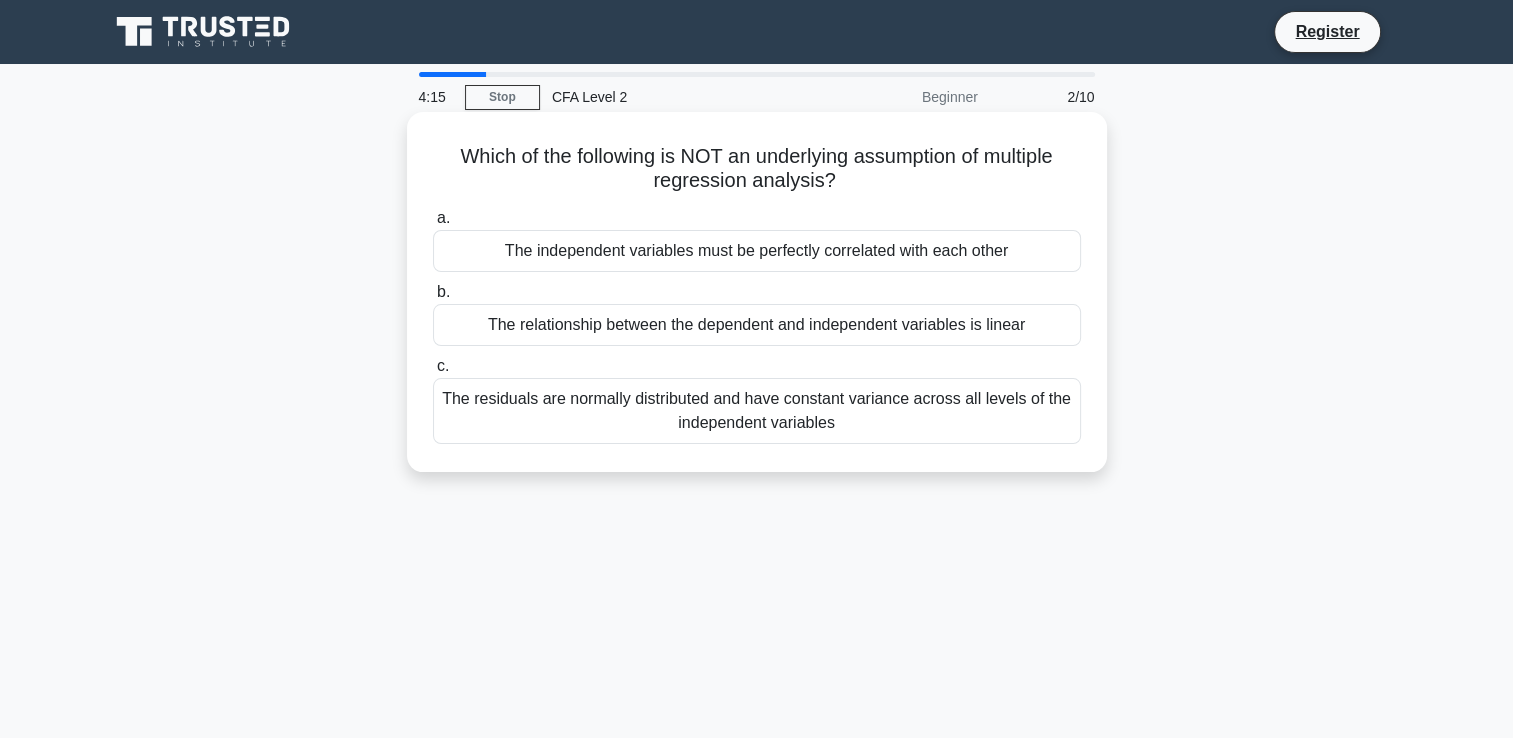 click on "The independent variables must be perfectly correlated with each other" at bounding box center [757, 251] 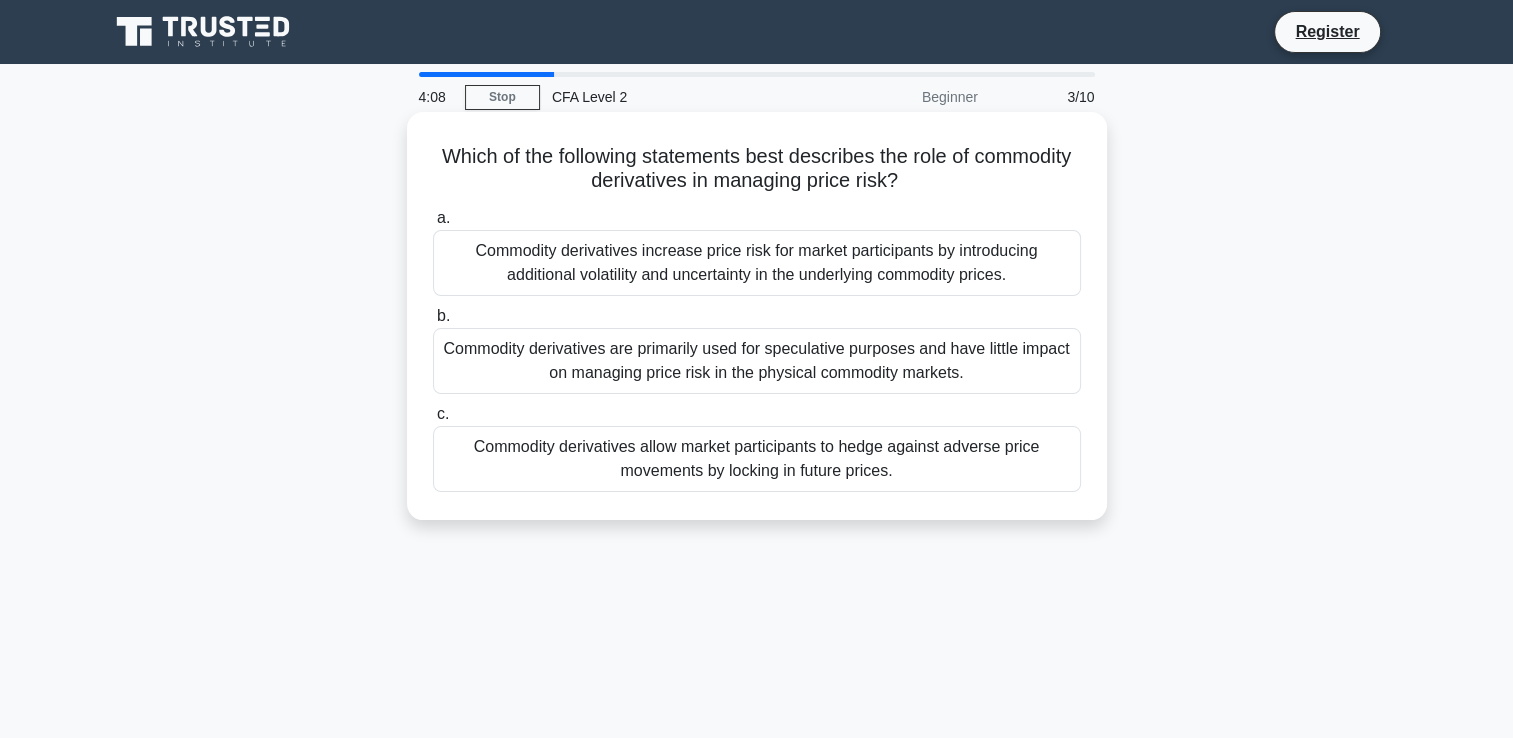 drag, startPoint x: 512, startPoint y: 164, endPoint x: 964, endPoint y: 186, distance: 452.5351 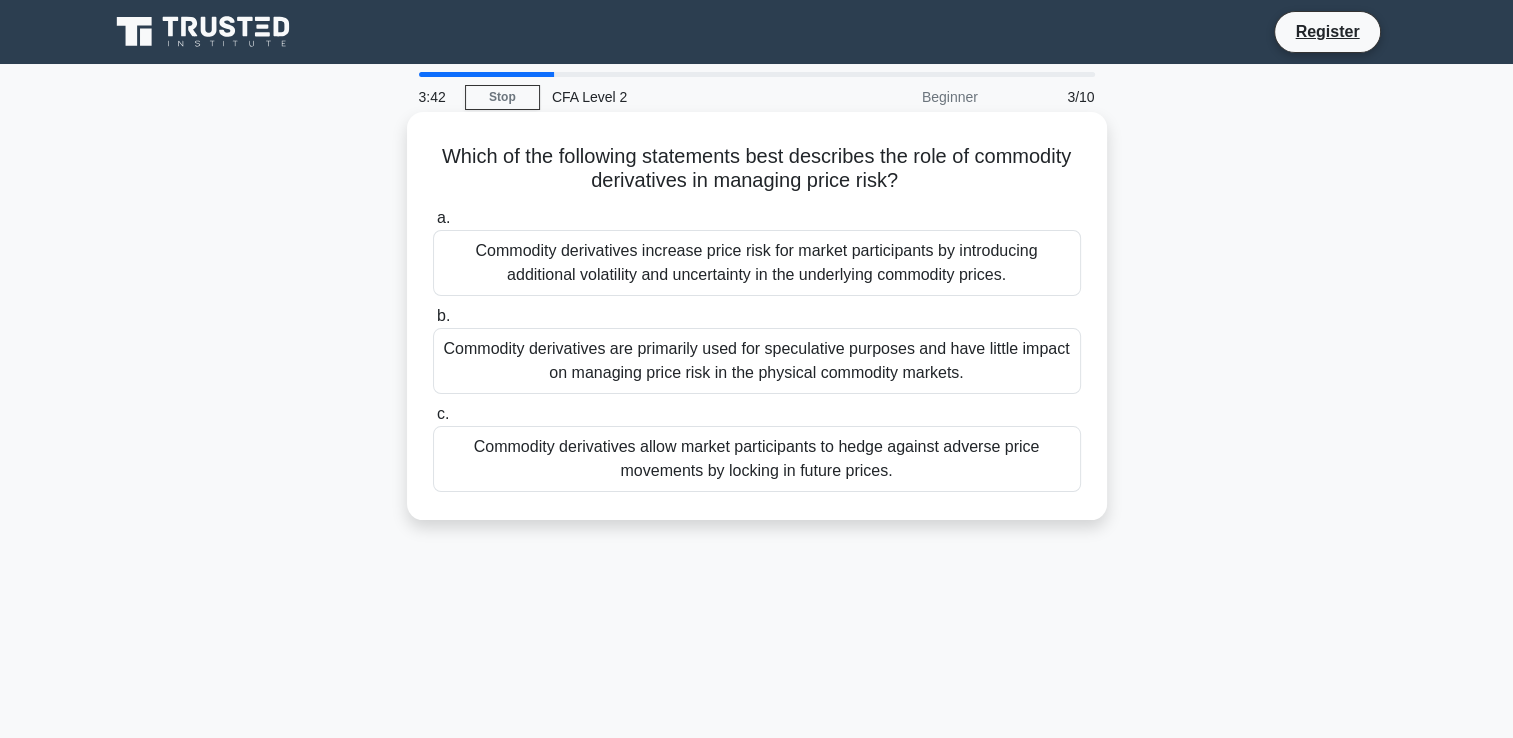 click on "Commodity derivatives allow market participants to hedge against adverse price movements by locking in future prices." at bounding box center [757, 459] 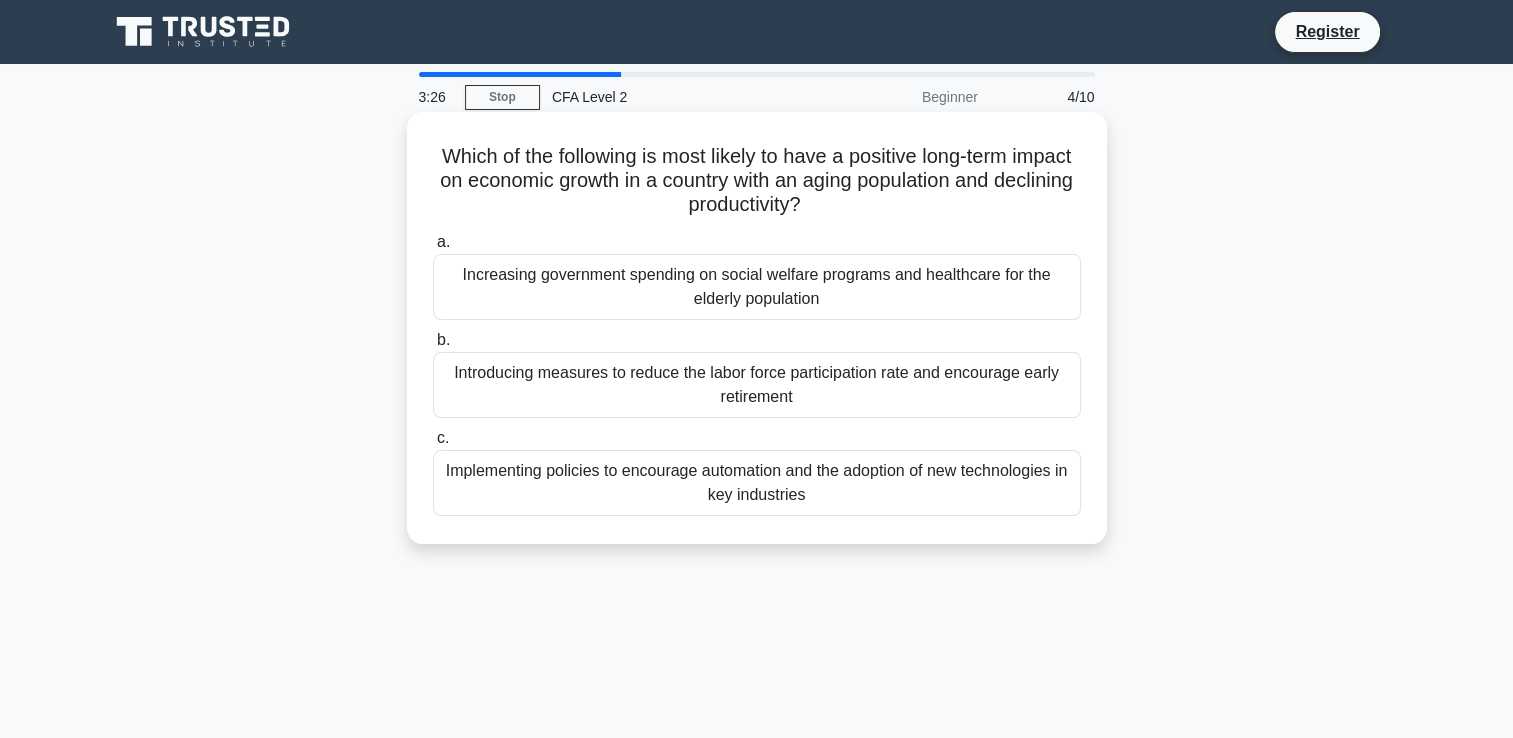 drag, startPoint x: 492, startPoint y: 148, endPoint x: 851, endPoint y: 204, distance: 363.34143 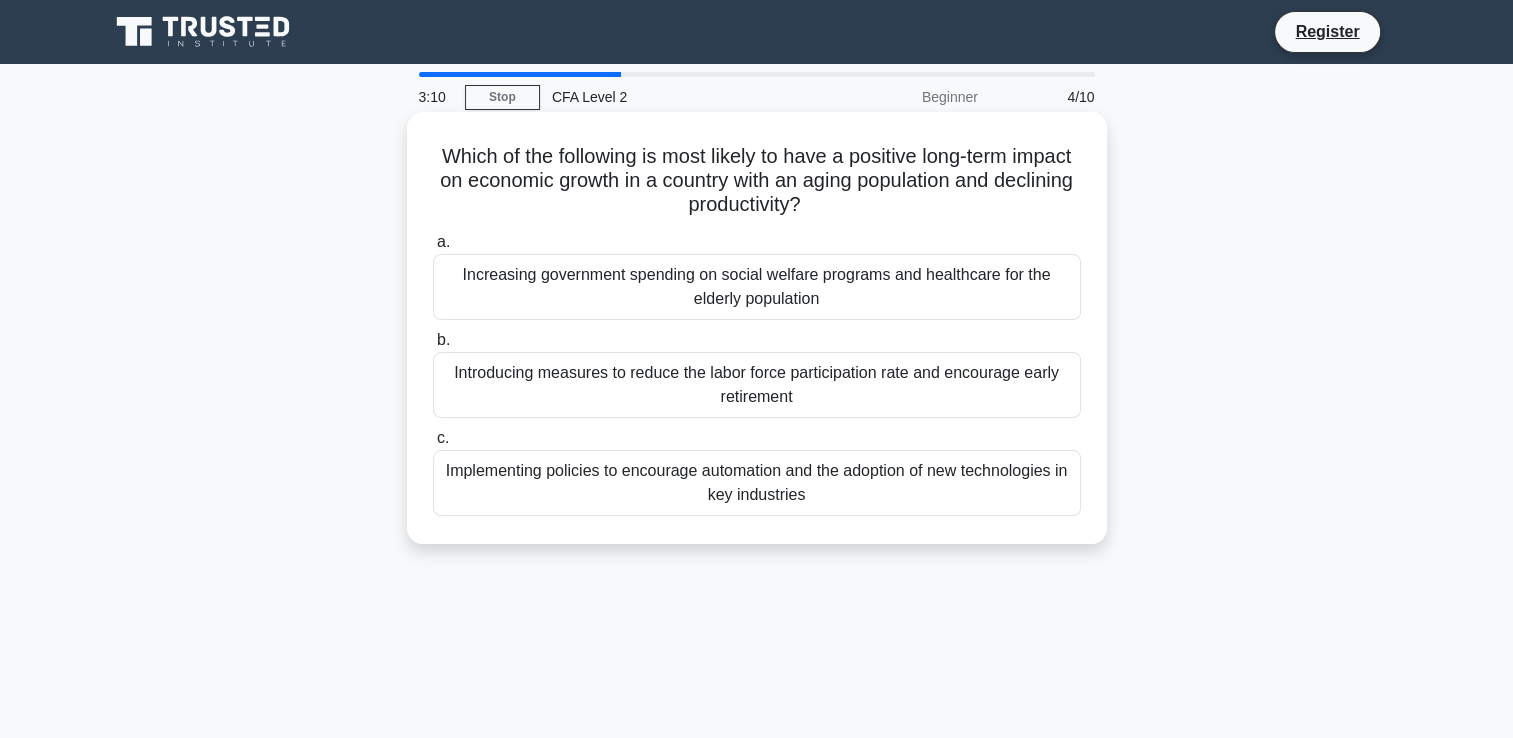 click on "Implementing policies to encourage automation and the adoption of new technologies in key industries" at bounding box center (757, 483) 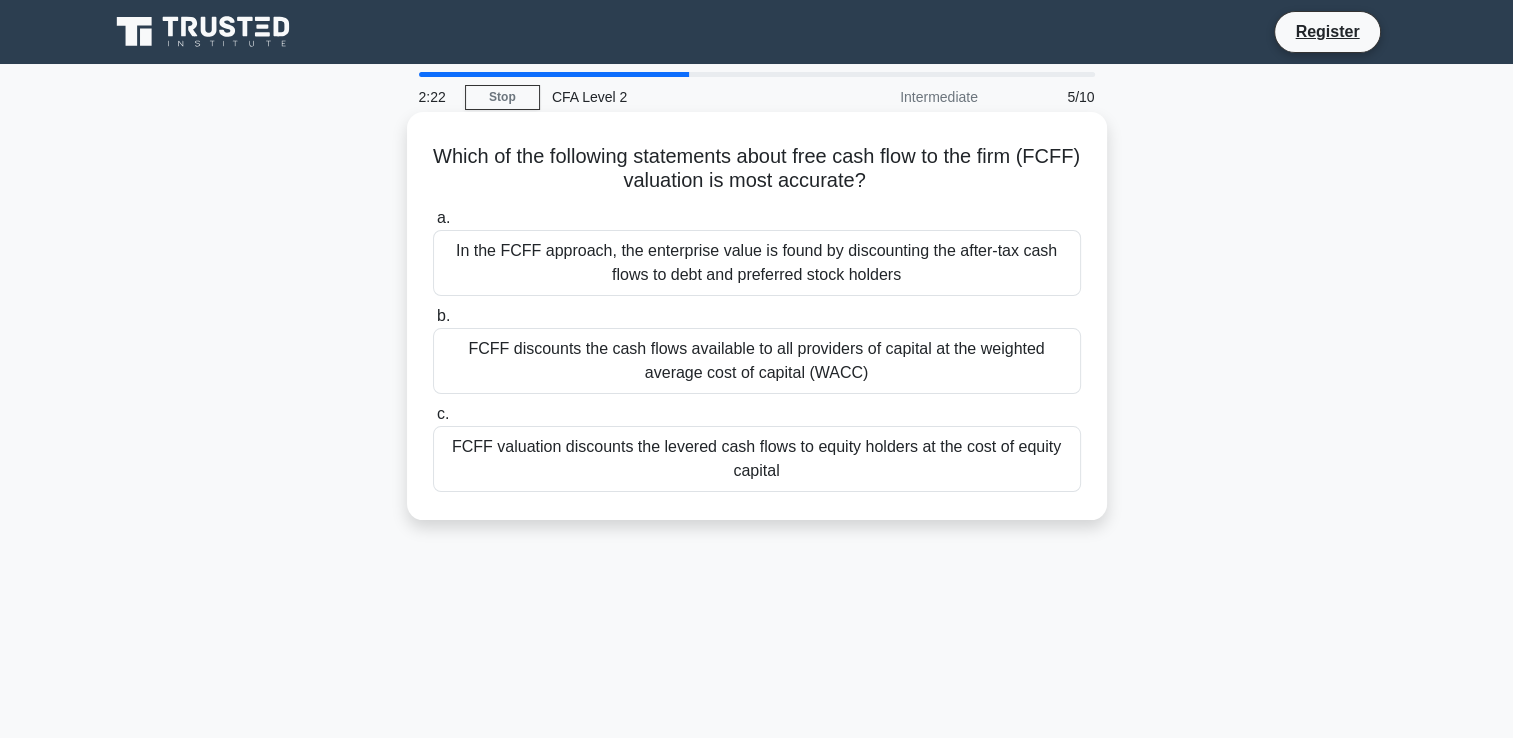 click on "FCFF discounts the cash flows available to all providers of capital at the weighted average cost of capital (WACC)" at bounding box center [757, 361] 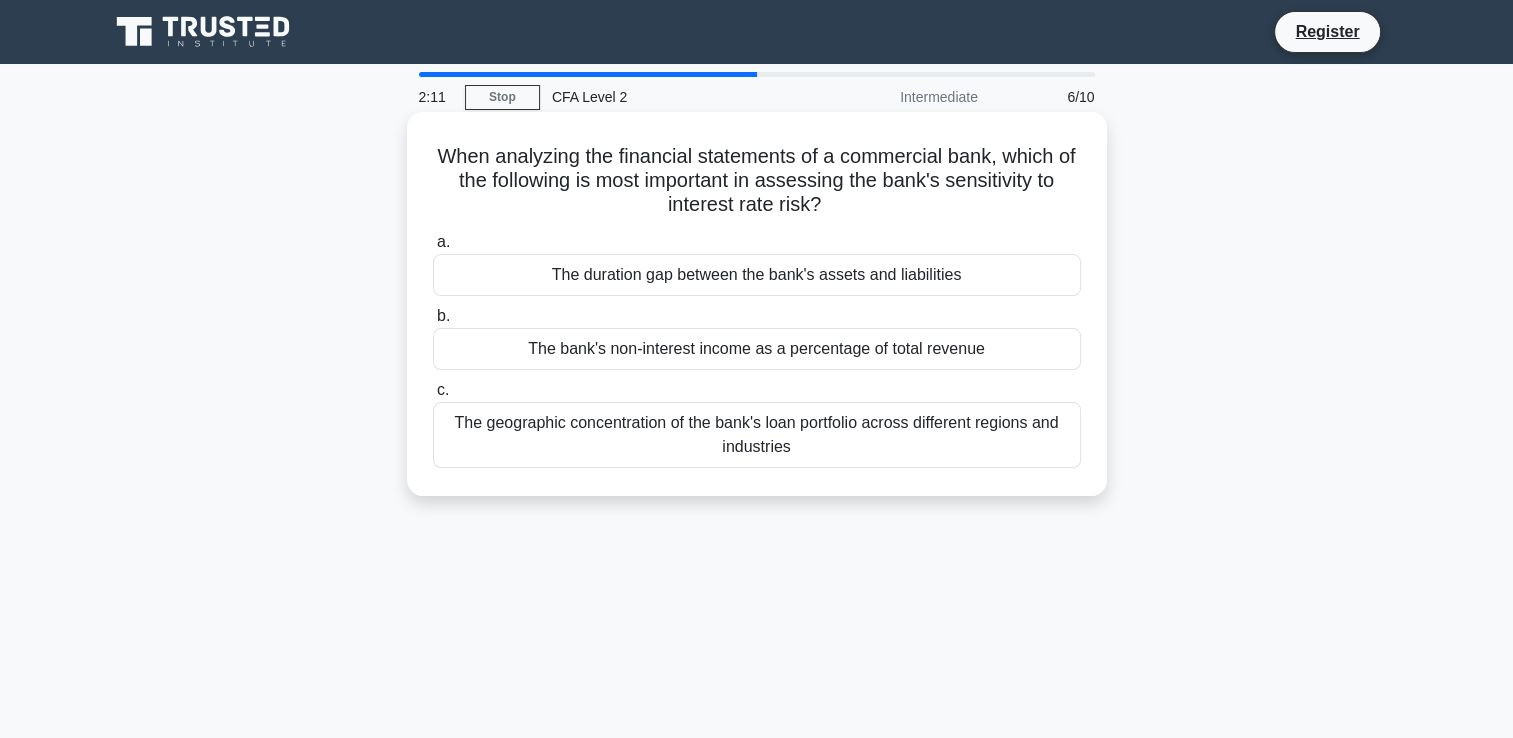 drag, startPoint x: 470, startPoint y: 168, endPoint x: 852, endPoint y: 222, distance: 385.79788 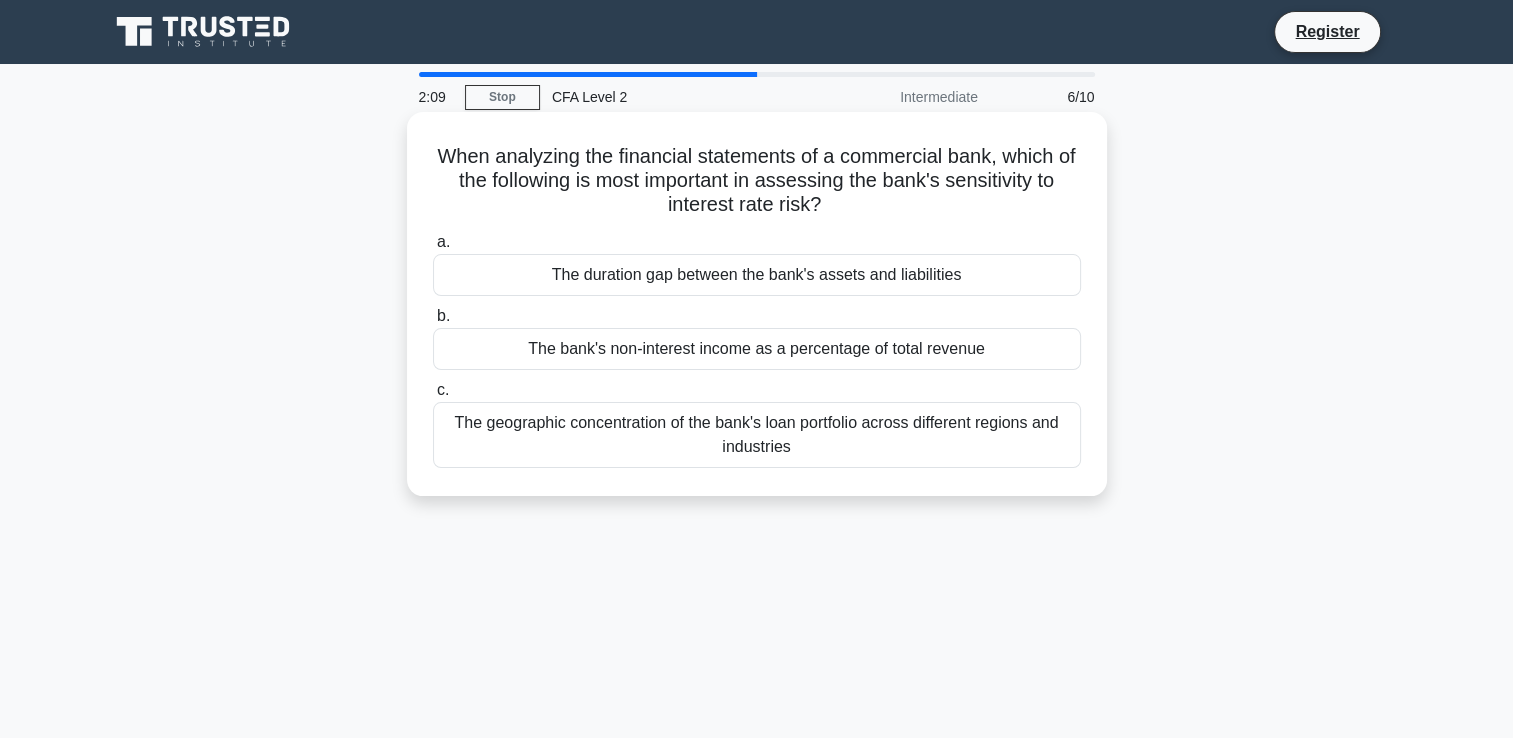 drag, startPoint x: 852, startPoint y: 222, endPoint x: 816, endPoint y: 241, distance: 40.706264 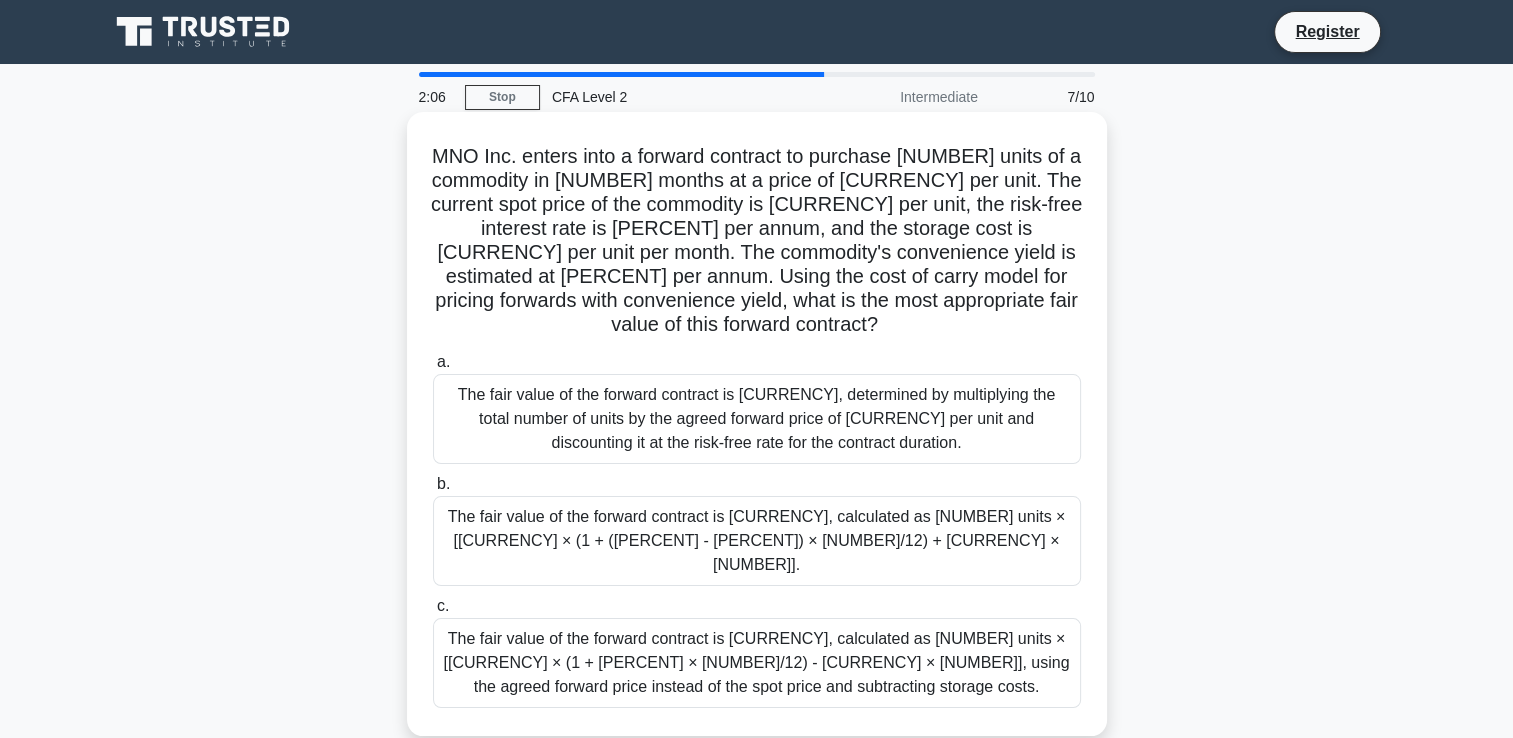 scroll, scrollTop: 55, scrollLeft: 0, axis: vertical 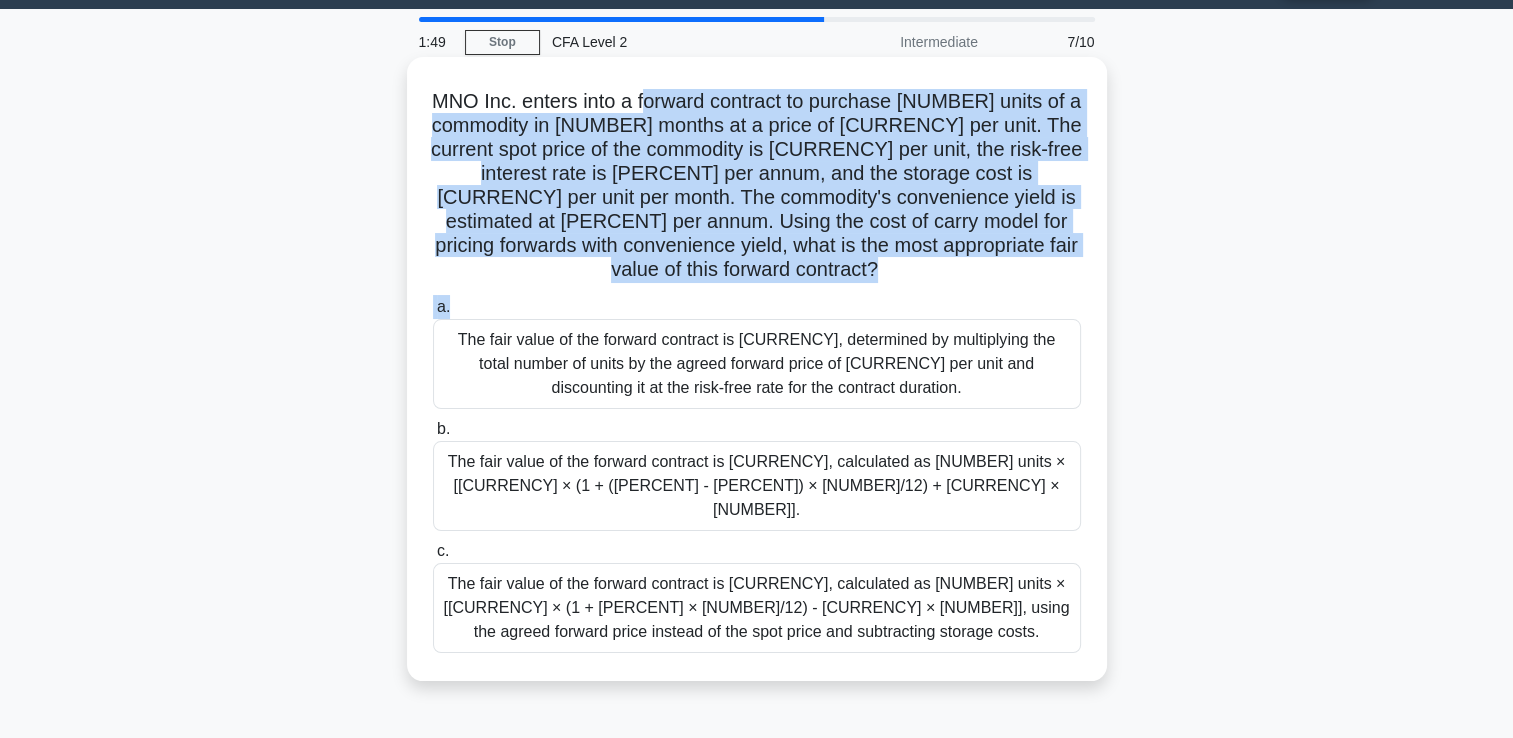 drag, startPoint x: 664, startPoint y: 99, endPoint x: 1027, endPoint y: 267, distance: 399.99124 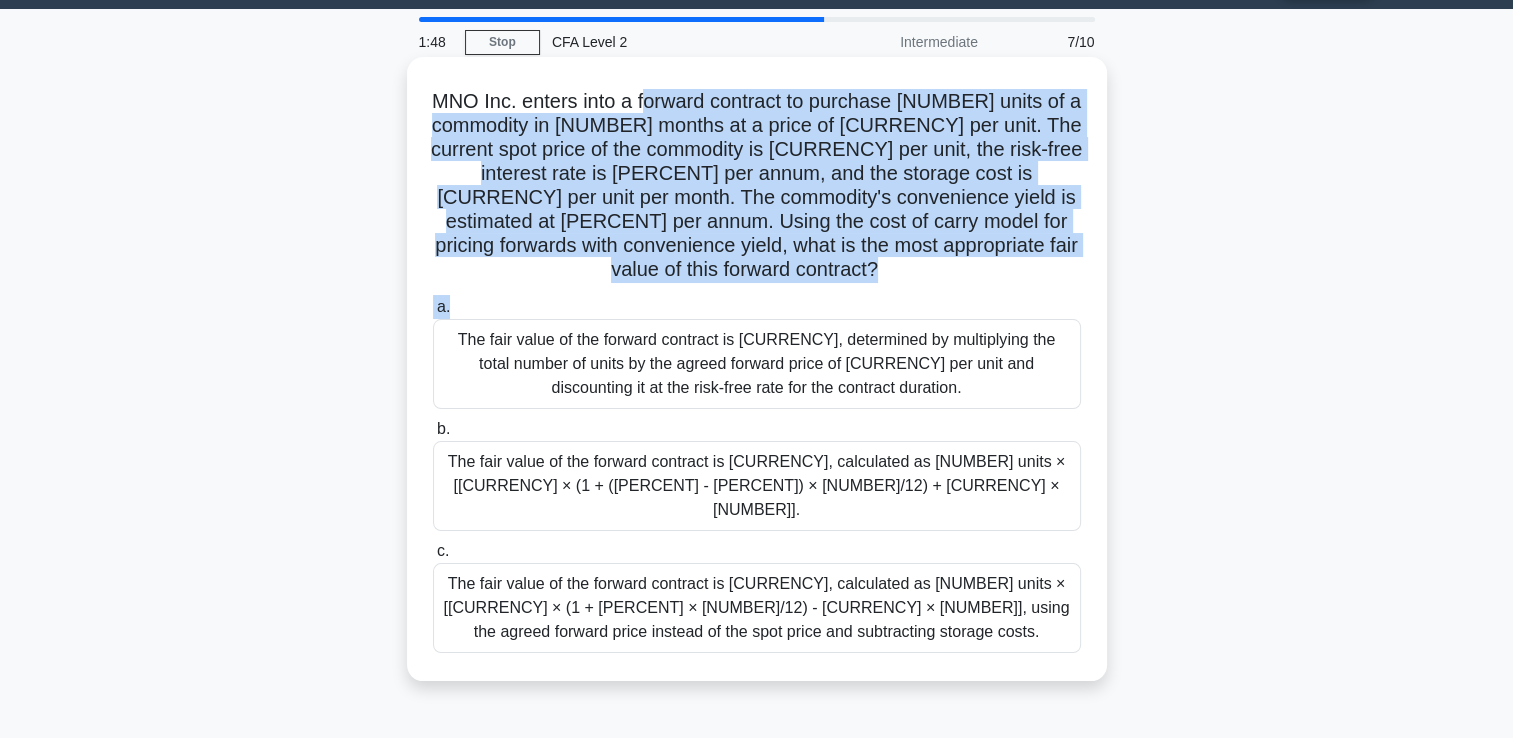 drag, startPoint x: 1027, startPoint y: 267, endPoint x: 896, endPoint y: 285, distance: 132.23087 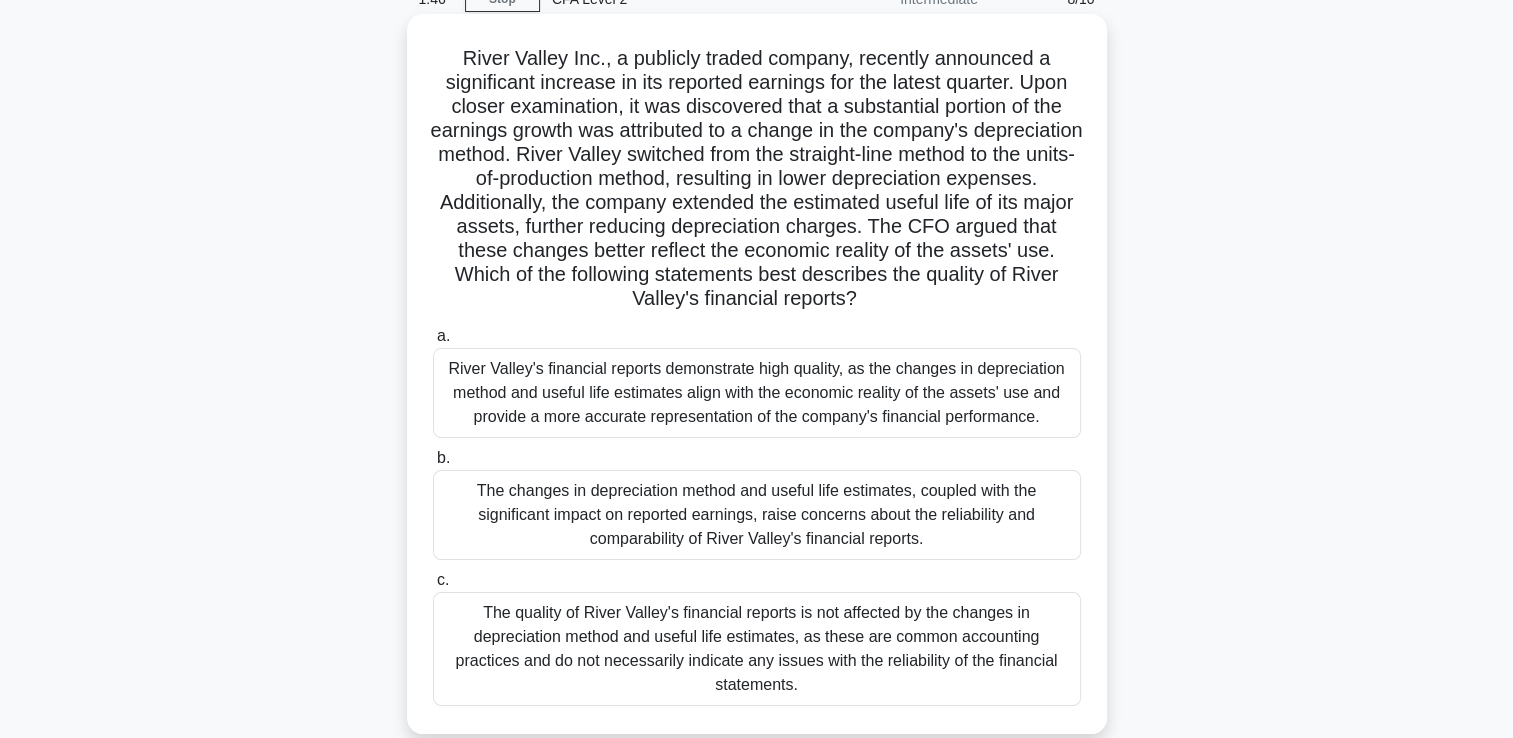 scroll, scrollTop: 104, scrollLeft: 0, axis: vertical 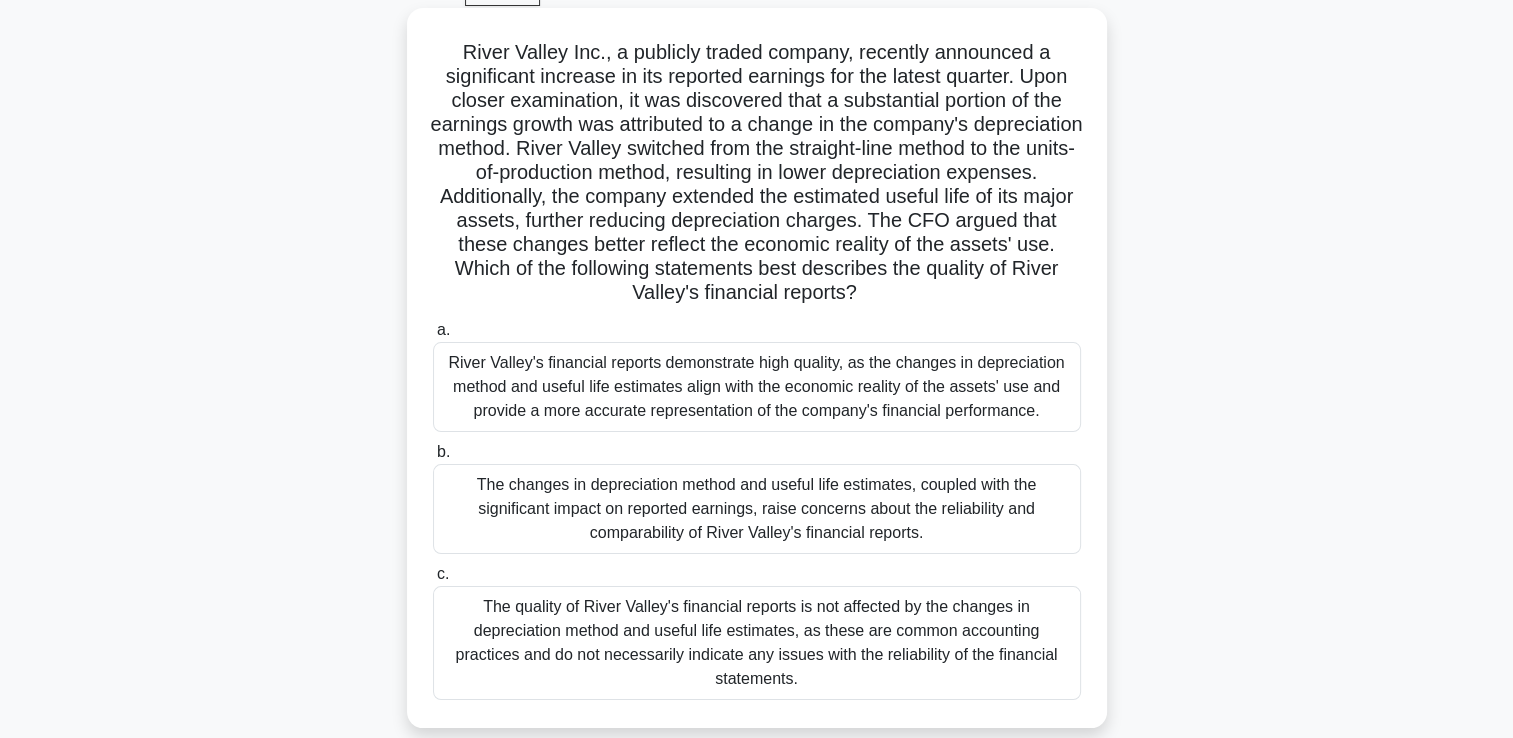 click on "River Valley's financial reports demonstrate high quality, as the changes in depreciation method and useful life estimates align with the economic reality of the assets' use and provide a more accurate representation of the company's financial performance." at bounding box center (757, 387) 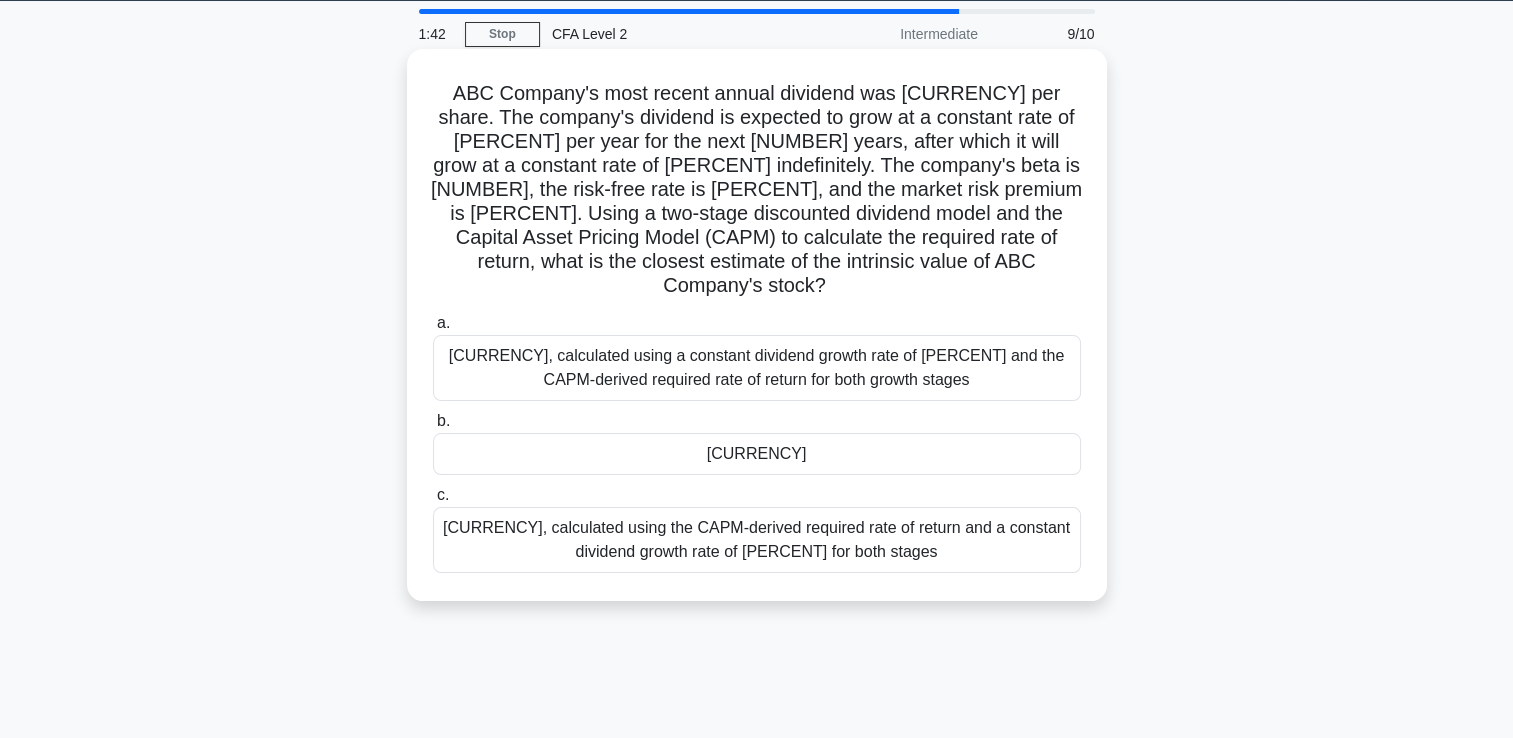 scroll, scrollTop: 0, scrollLeft: 0, axis: both 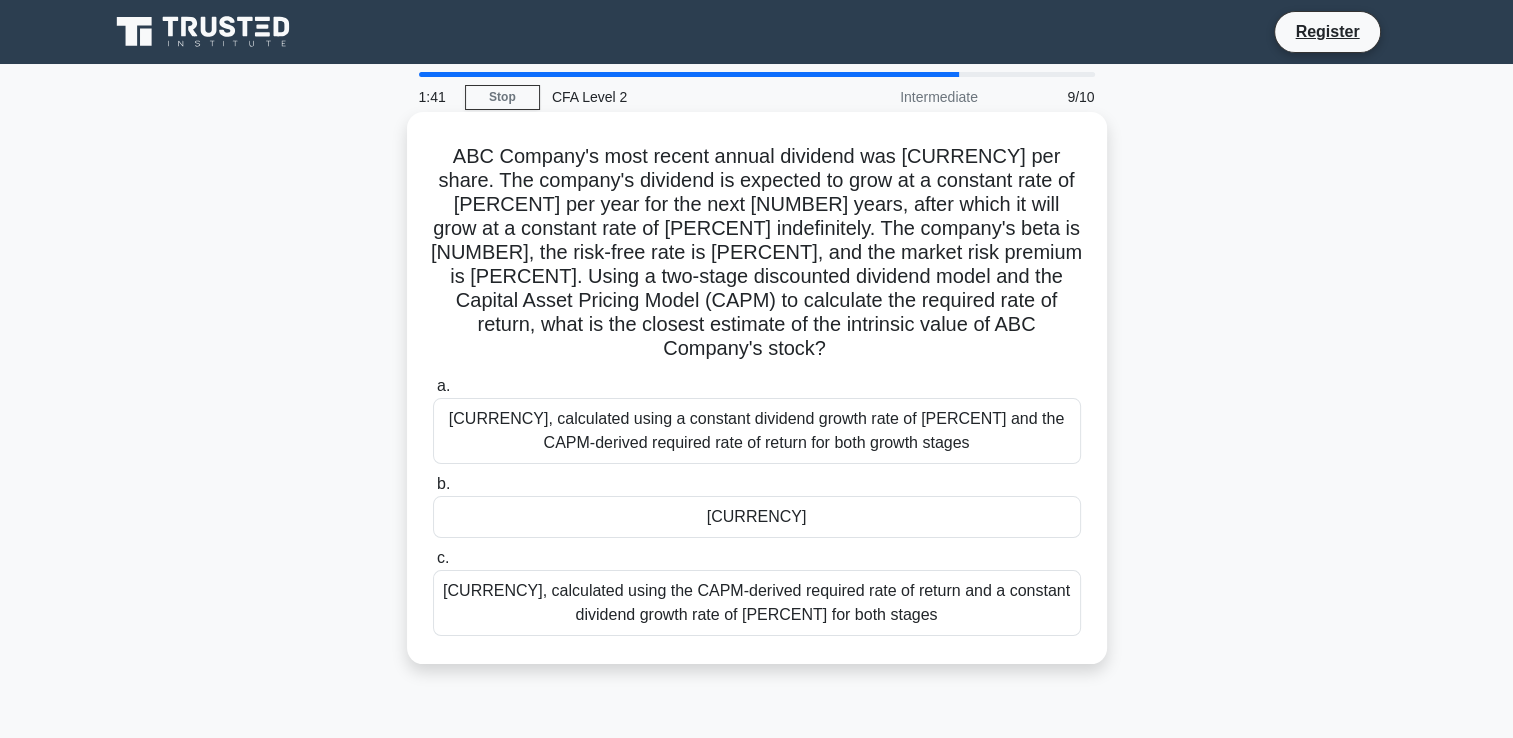 click on "[CURRENCY], calculated using a constant dividend growth rate of [PERCENT] and the CAPM-derived required rate of return for both growth stages" at bounding box center [757, 431] 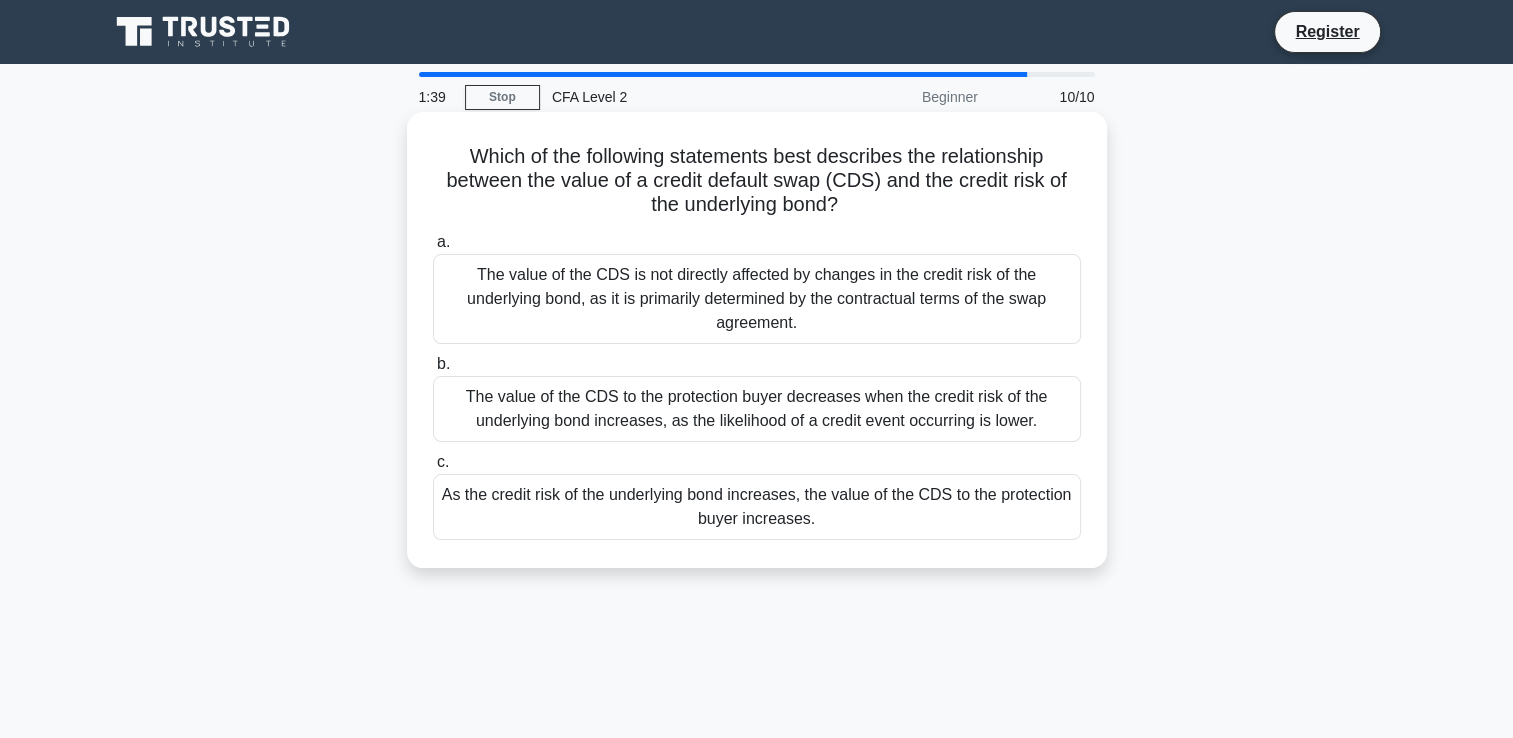 click on "The value of the CDS is not directly affected by changes in the credit risk of the underlying bond, as it is primarily determined by the contractual terms of the swap agreement." at bounding box center [757, 299] 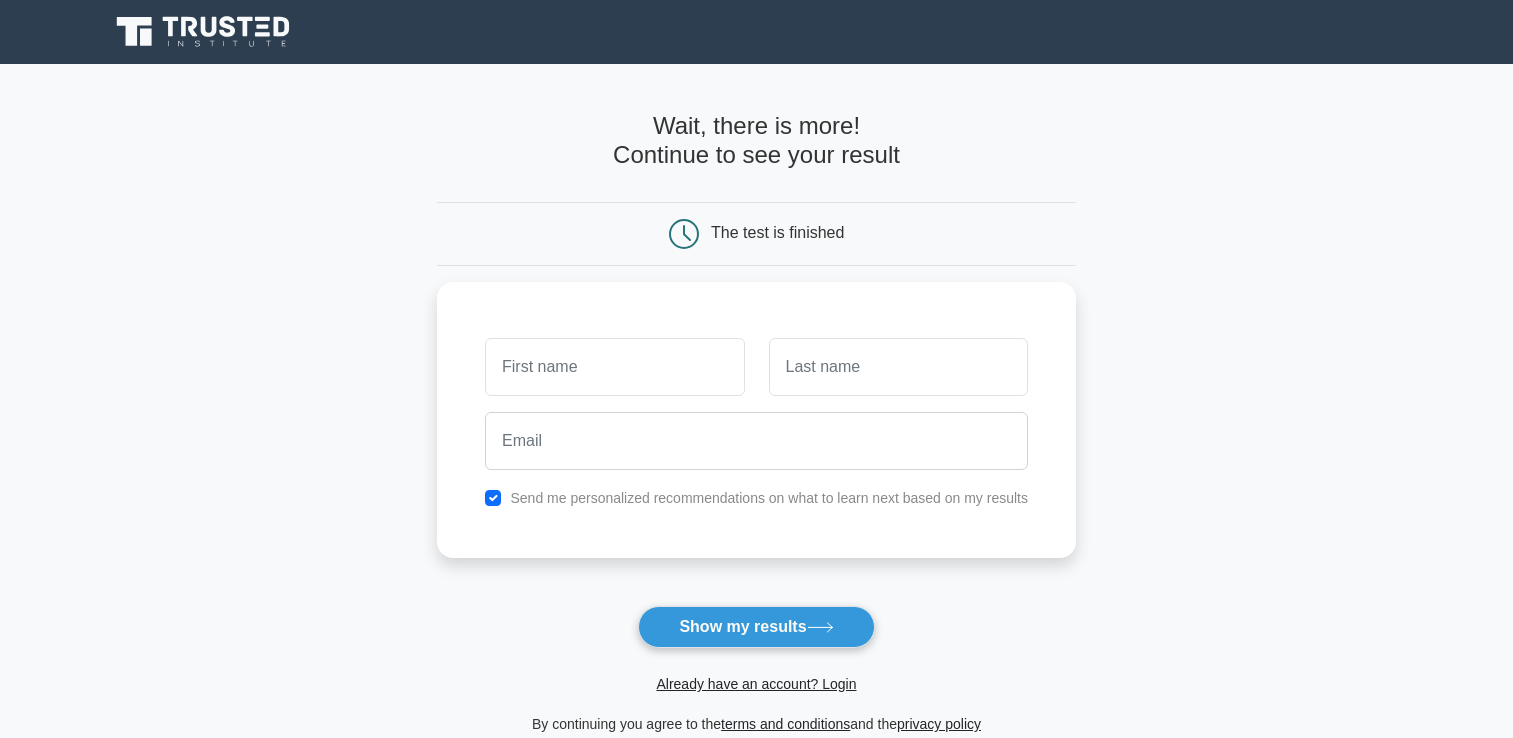 scroll, scrollTop: 0, scrollLeft: 0, axis: both 